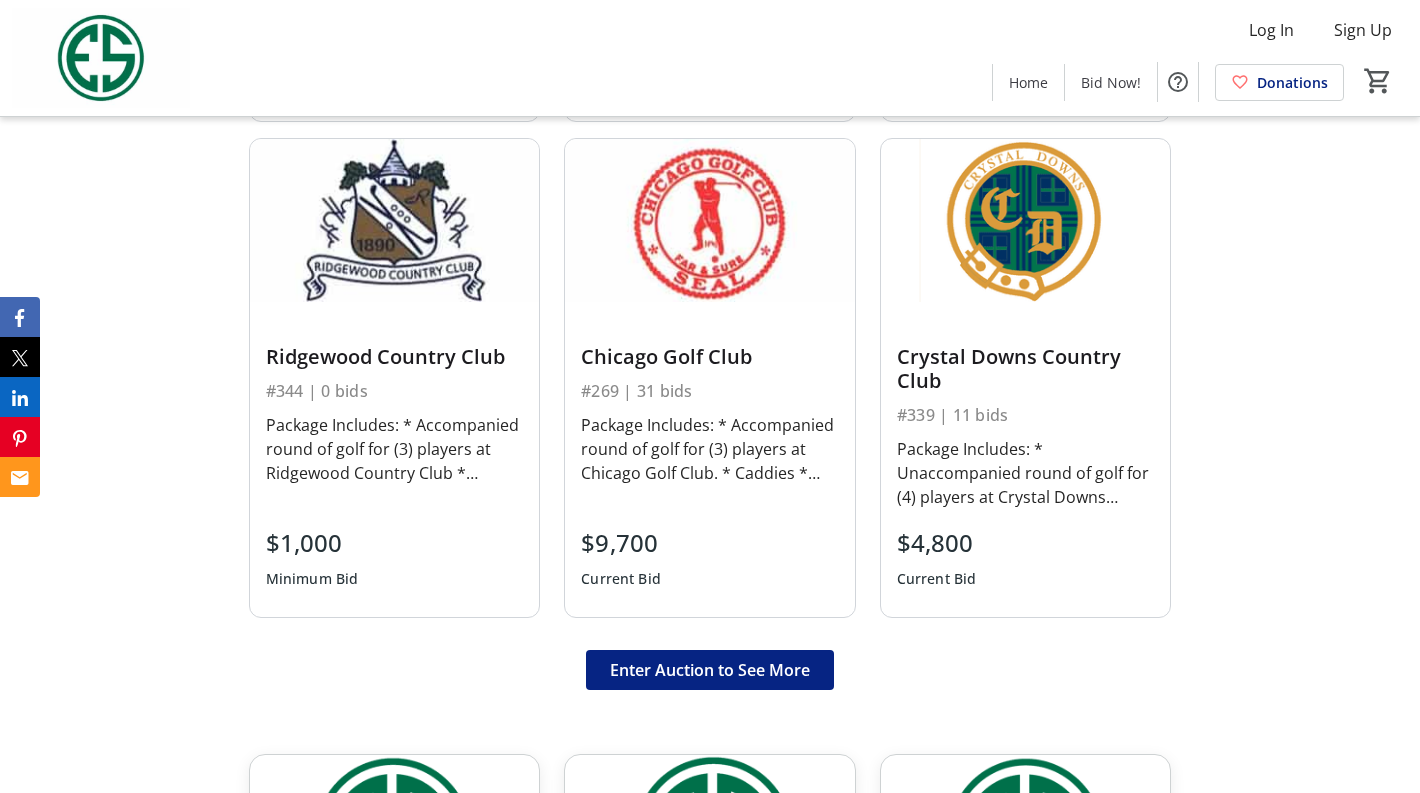 scroll, scrollTop: 1270, scrollLeft: 0, axis: vertical 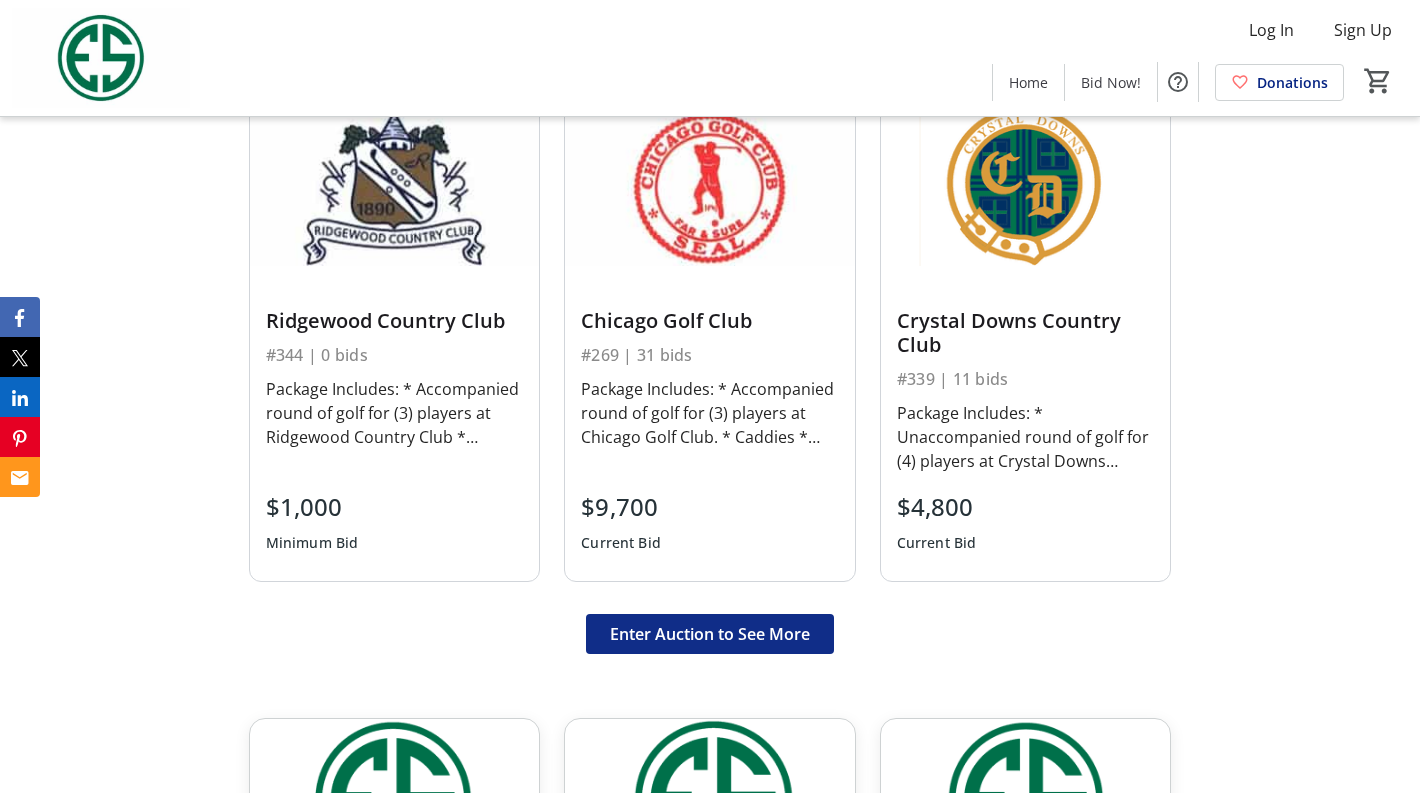 click on "Enter Auction to See More" at bounding box center (710, 634) 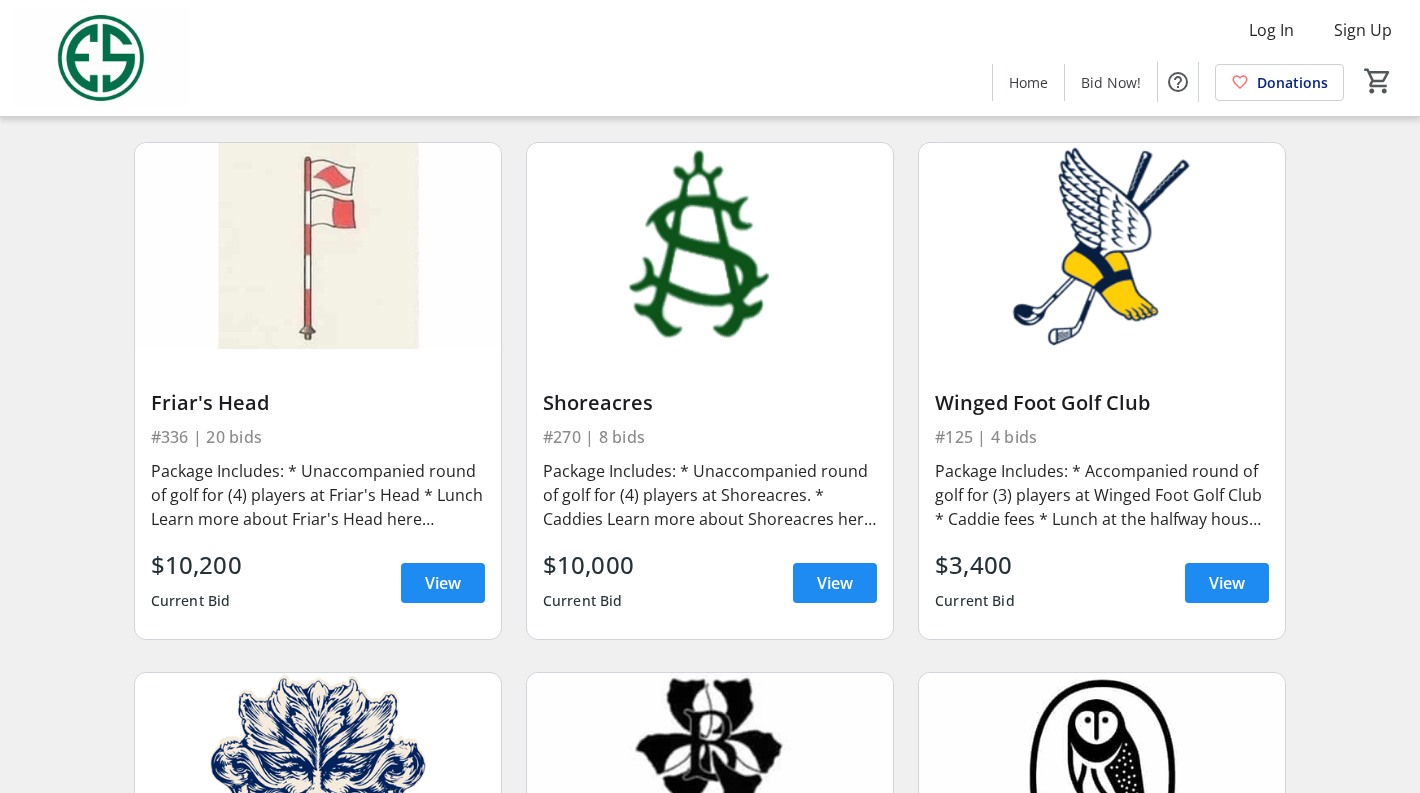 scroll, scrollTop: 1215, scrollLeft: 0, axis: vertical 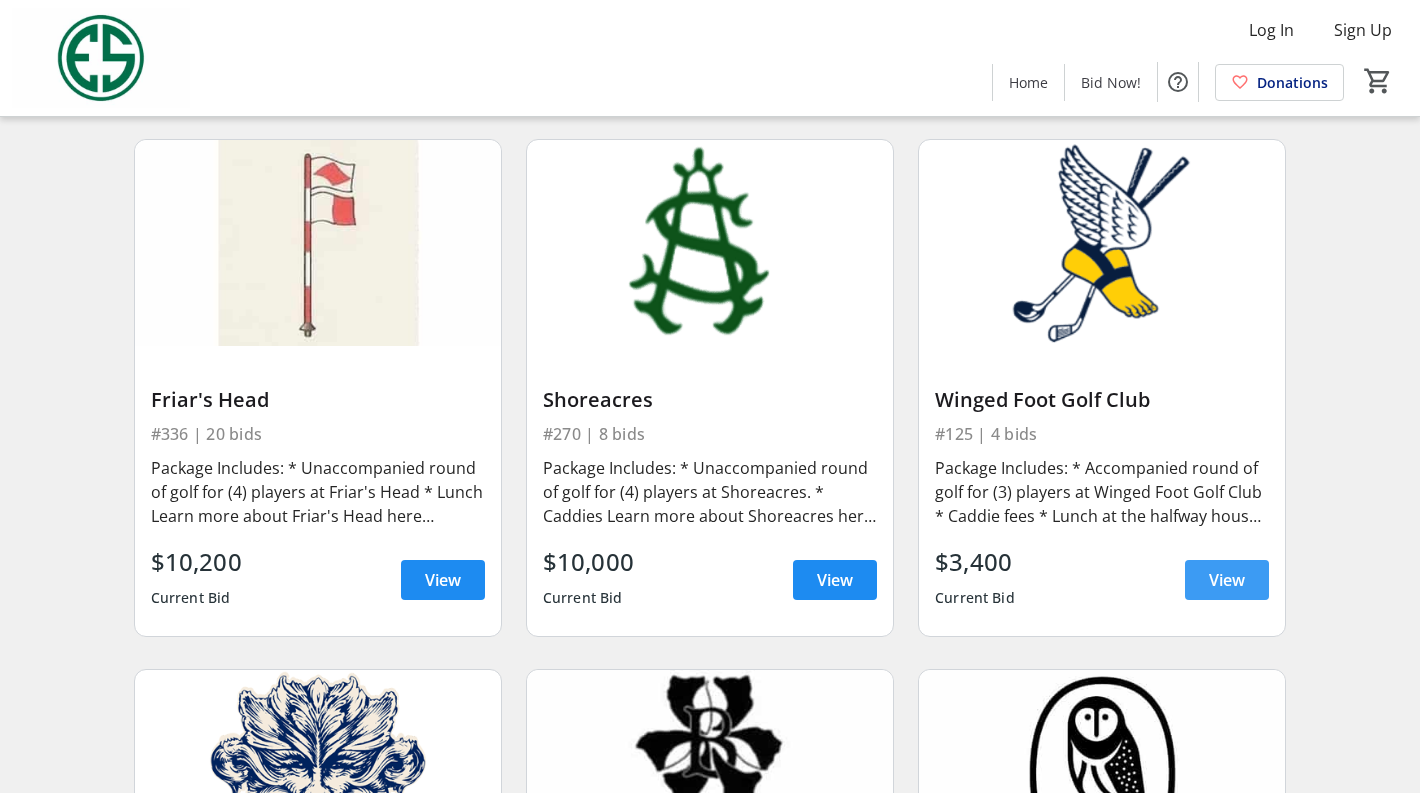 click on "View" at bounding box center [1227, 580] 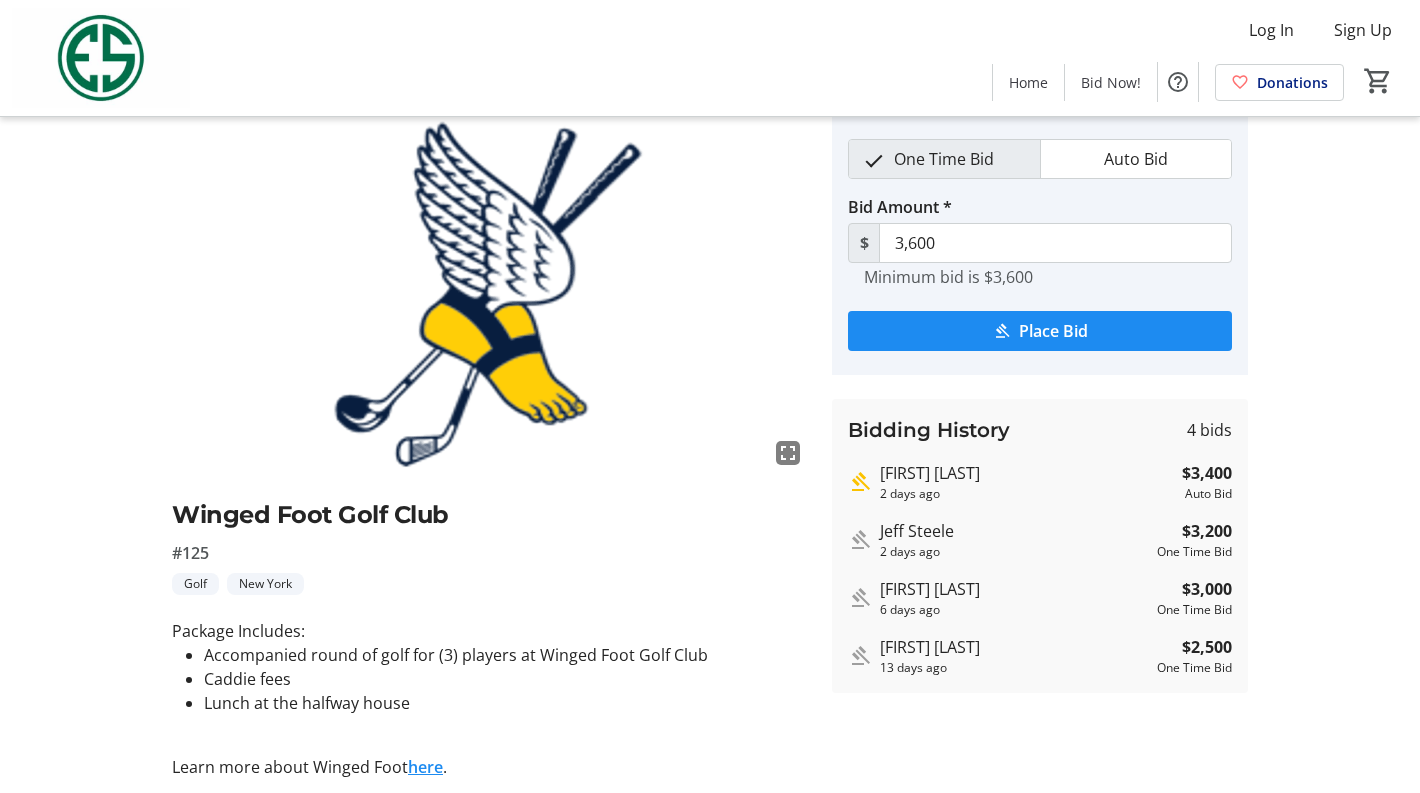scroll, scrollTop: 92, scrollLeft: 0, axis: vertical 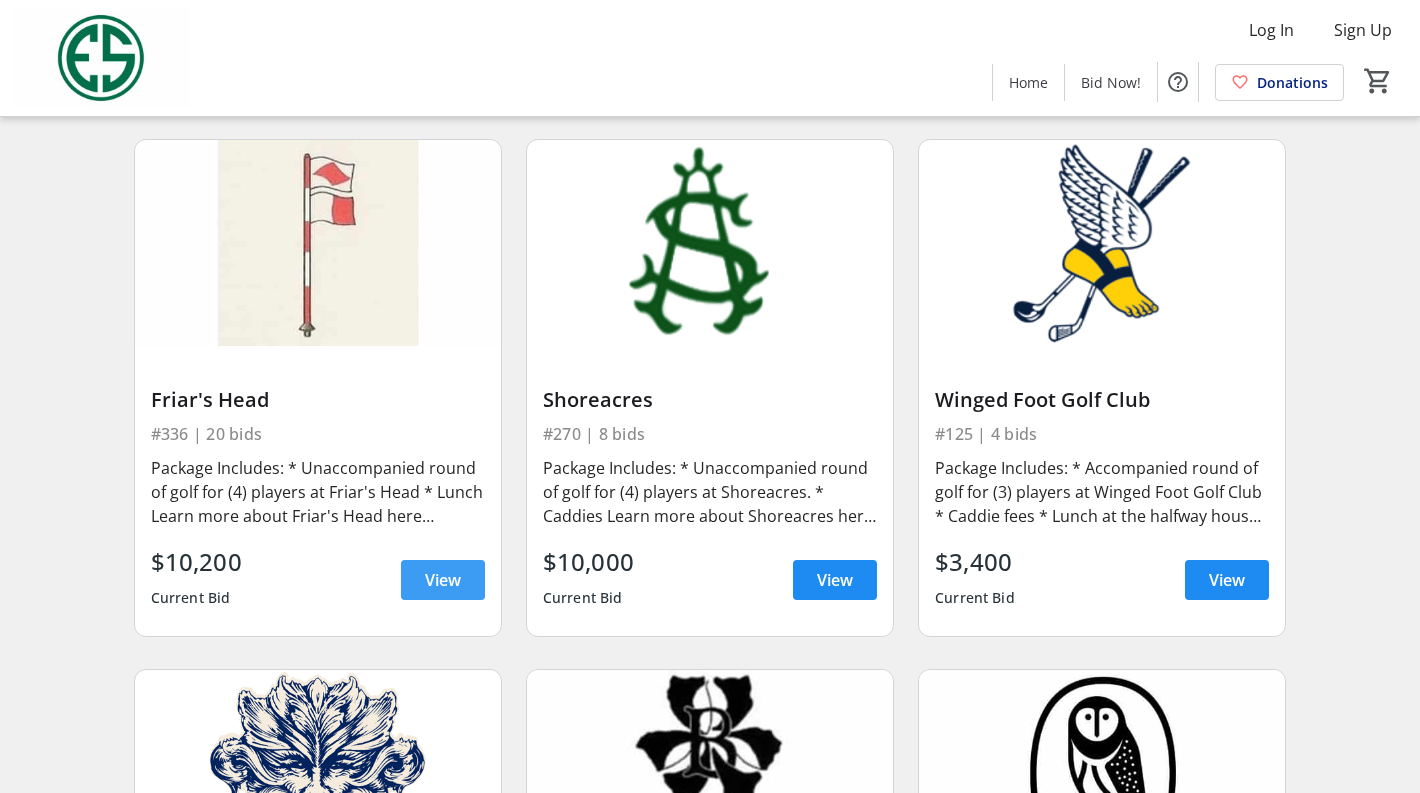 click at bounding box center (443, 580) 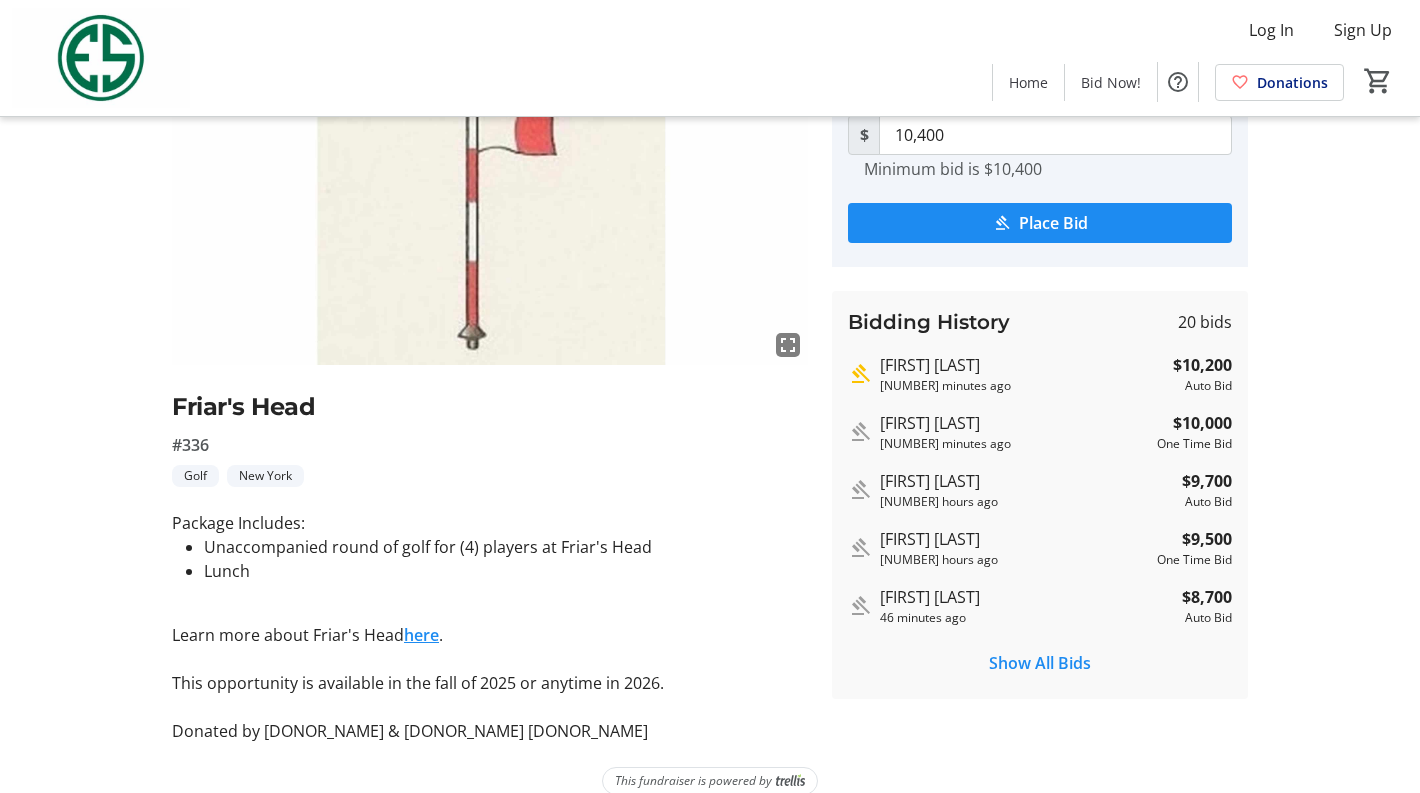 scroll, scrollTop: 208, scrollLeft: 0, axis: vertical 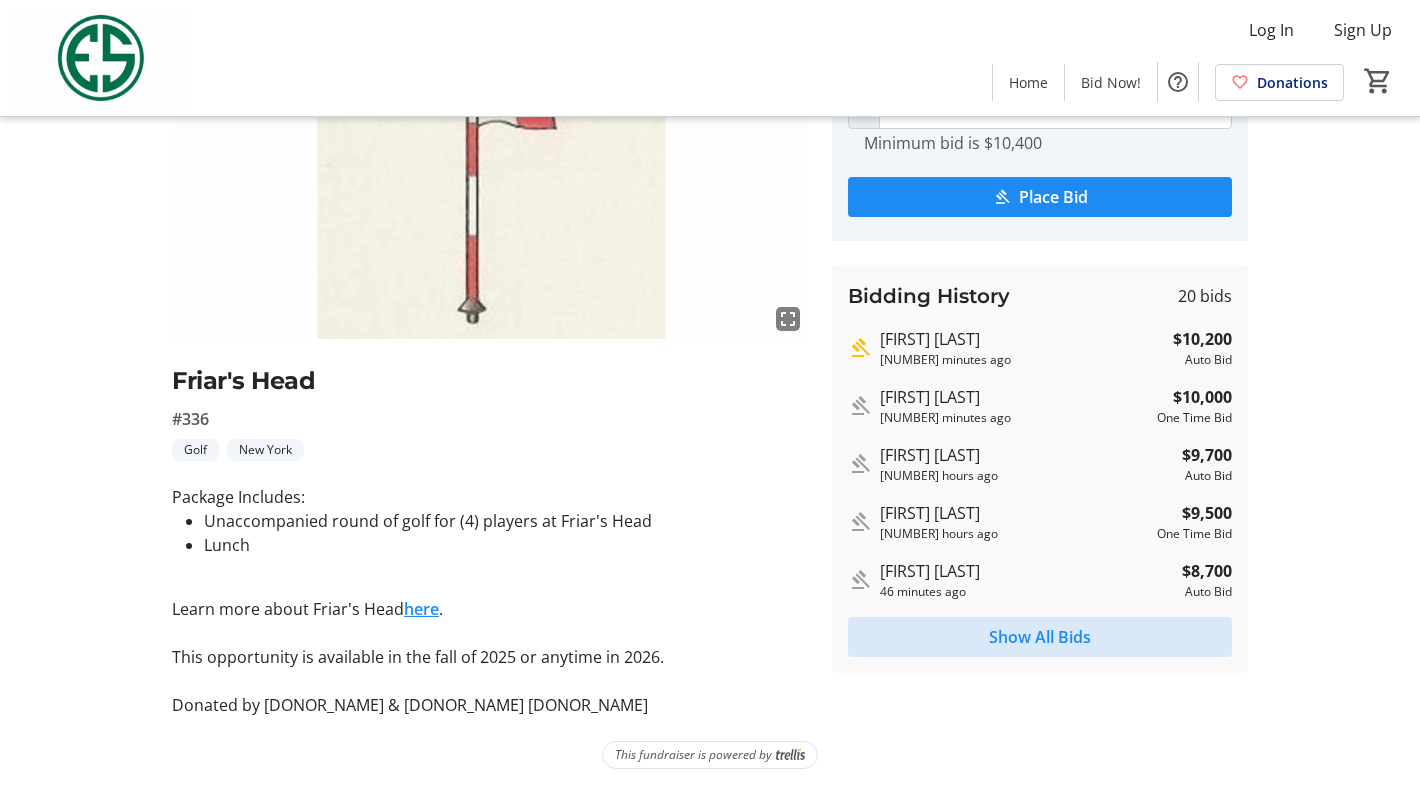 click on "Show All Bids" 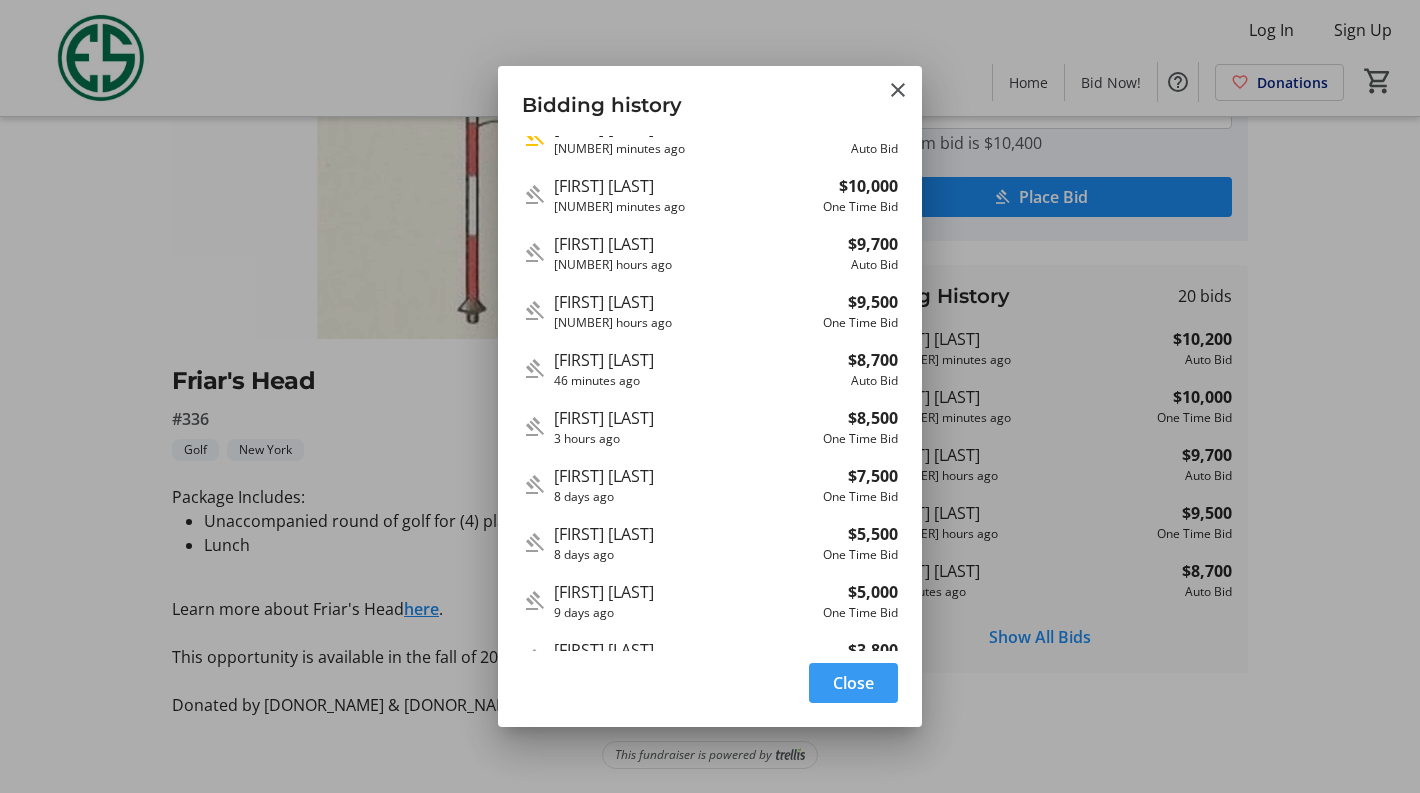 scroll, scrollTop: 0, scrollLeft: 0, axis: both 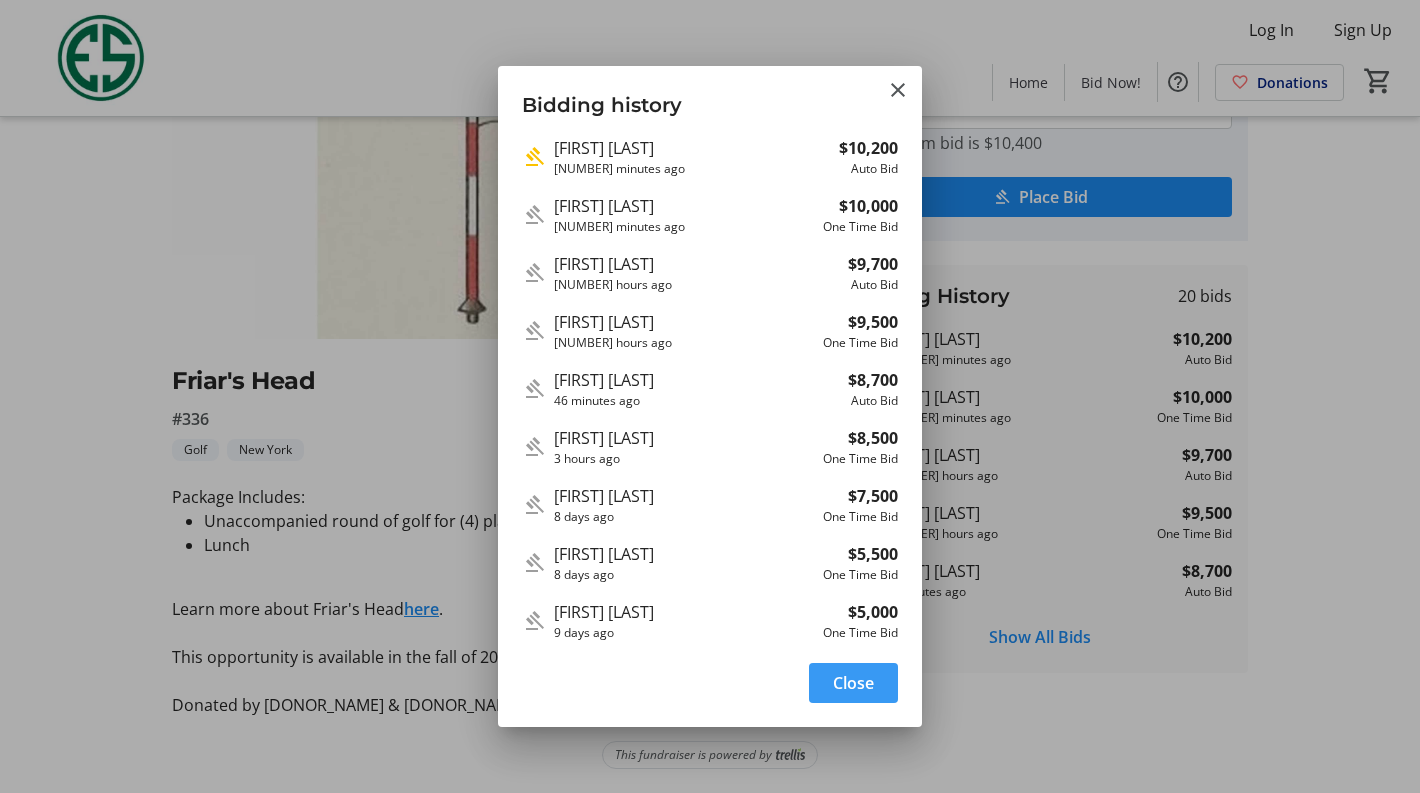click on "Close" at bounding box center [853, 683] 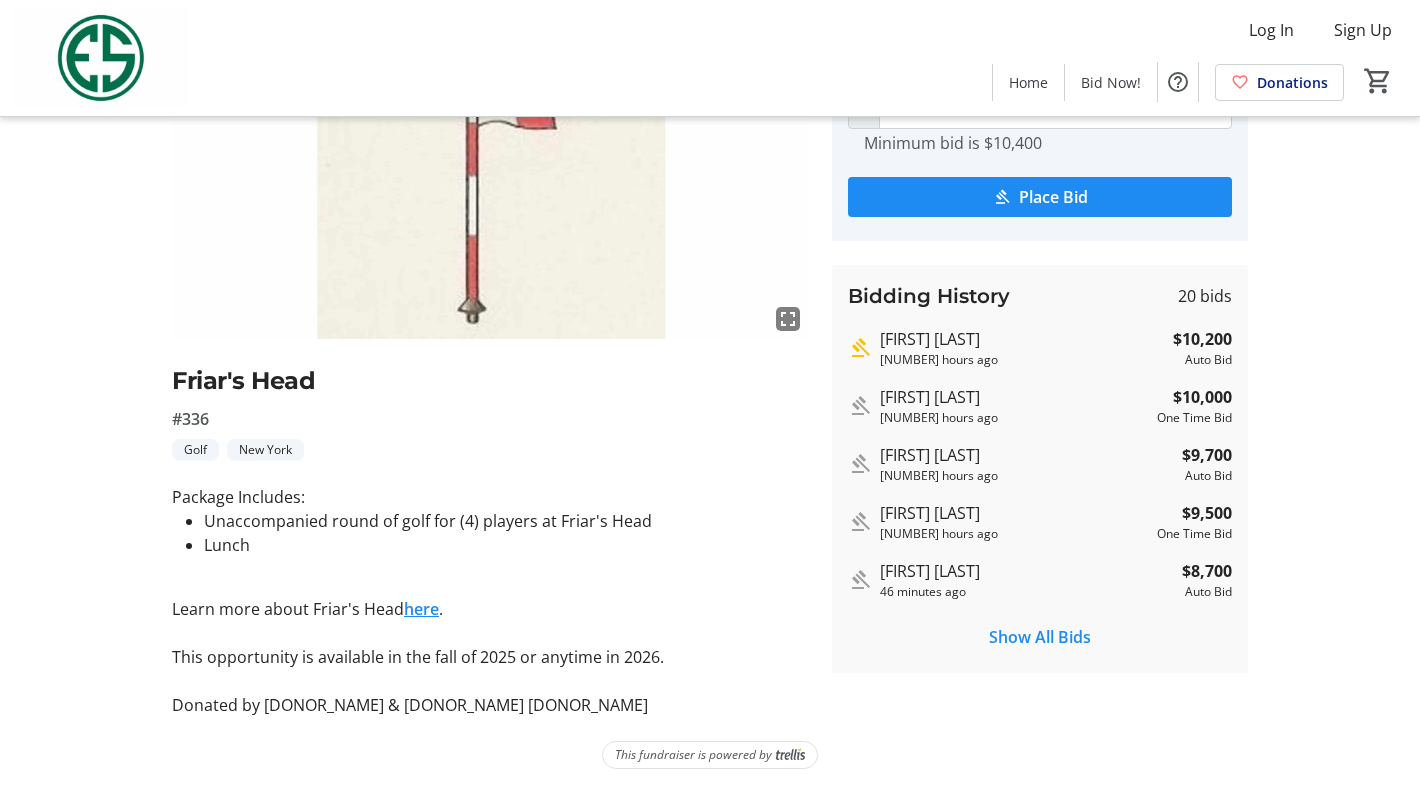 scroll, scrollTop: 0, scrollLeft: 0, axis: both 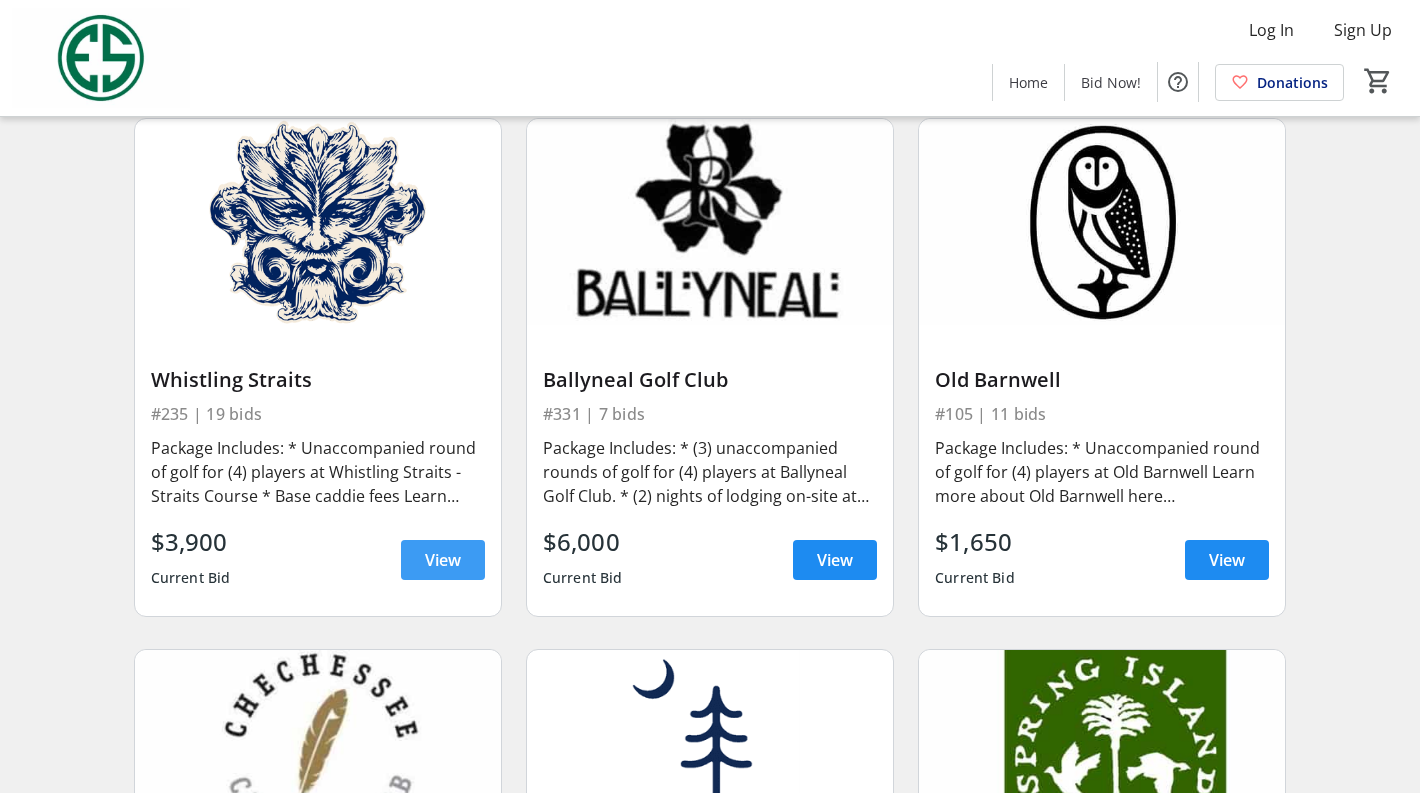 click on "View" at bounding box center [443, 560] 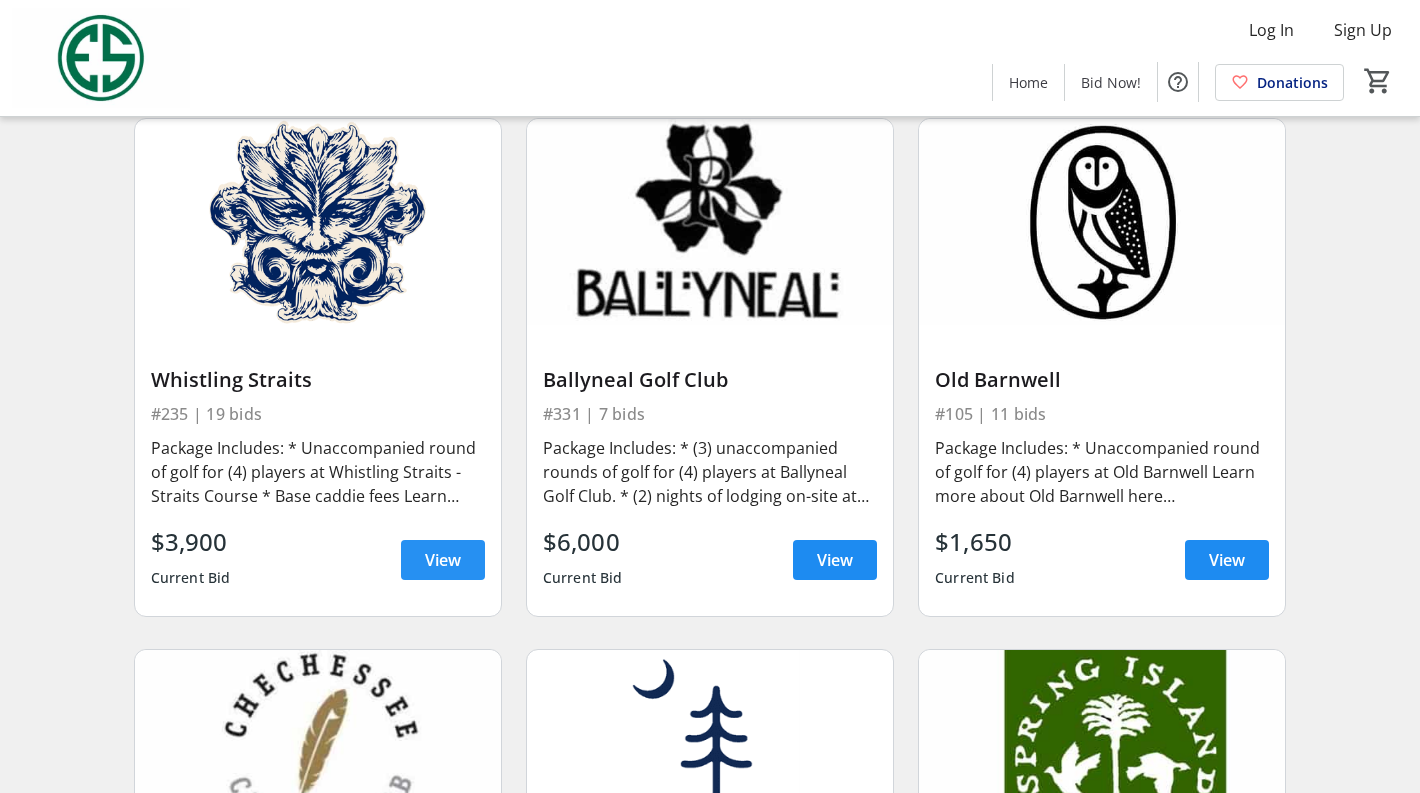 scroll, scrollTop: 0, scrollLeft: 0, axis: both 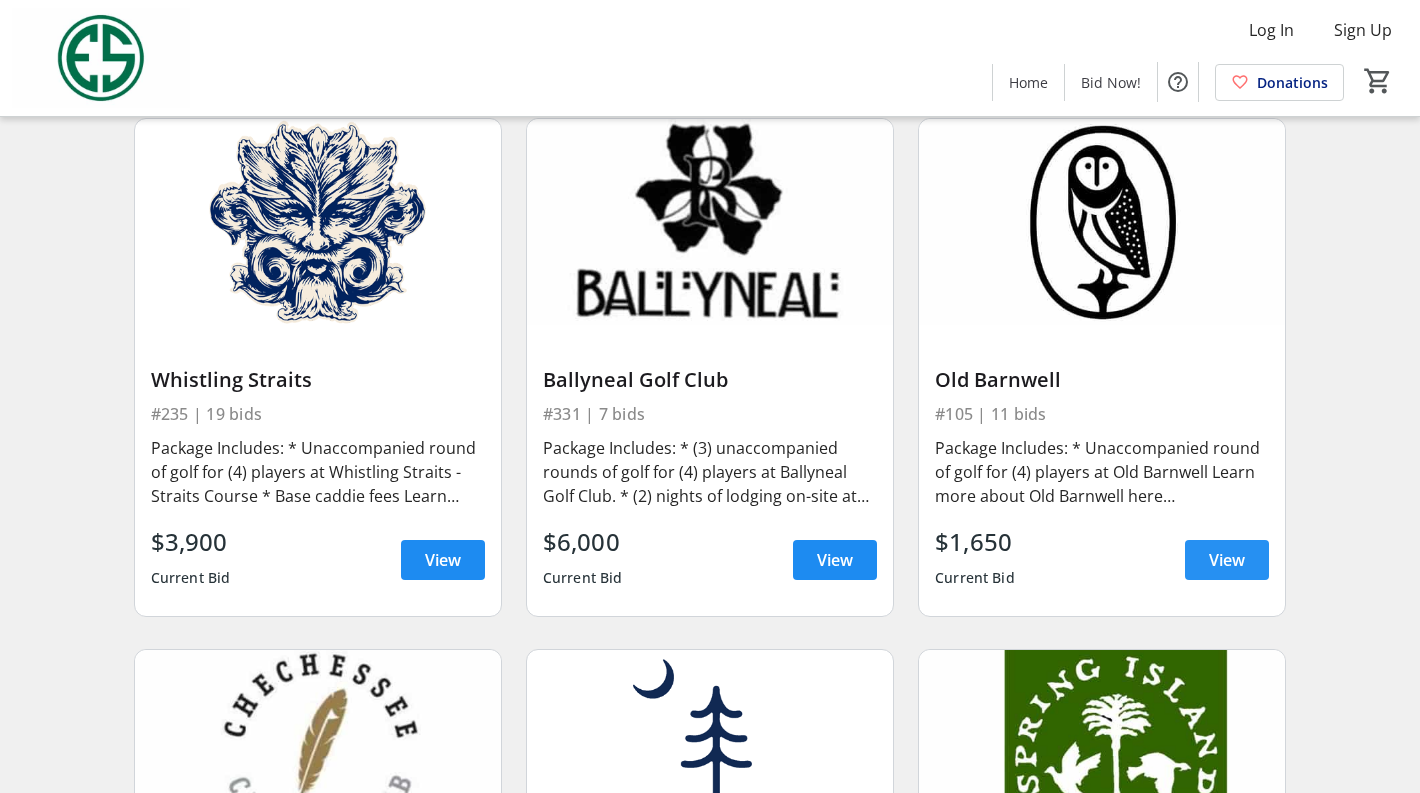click at bounding box center [1227, 560] 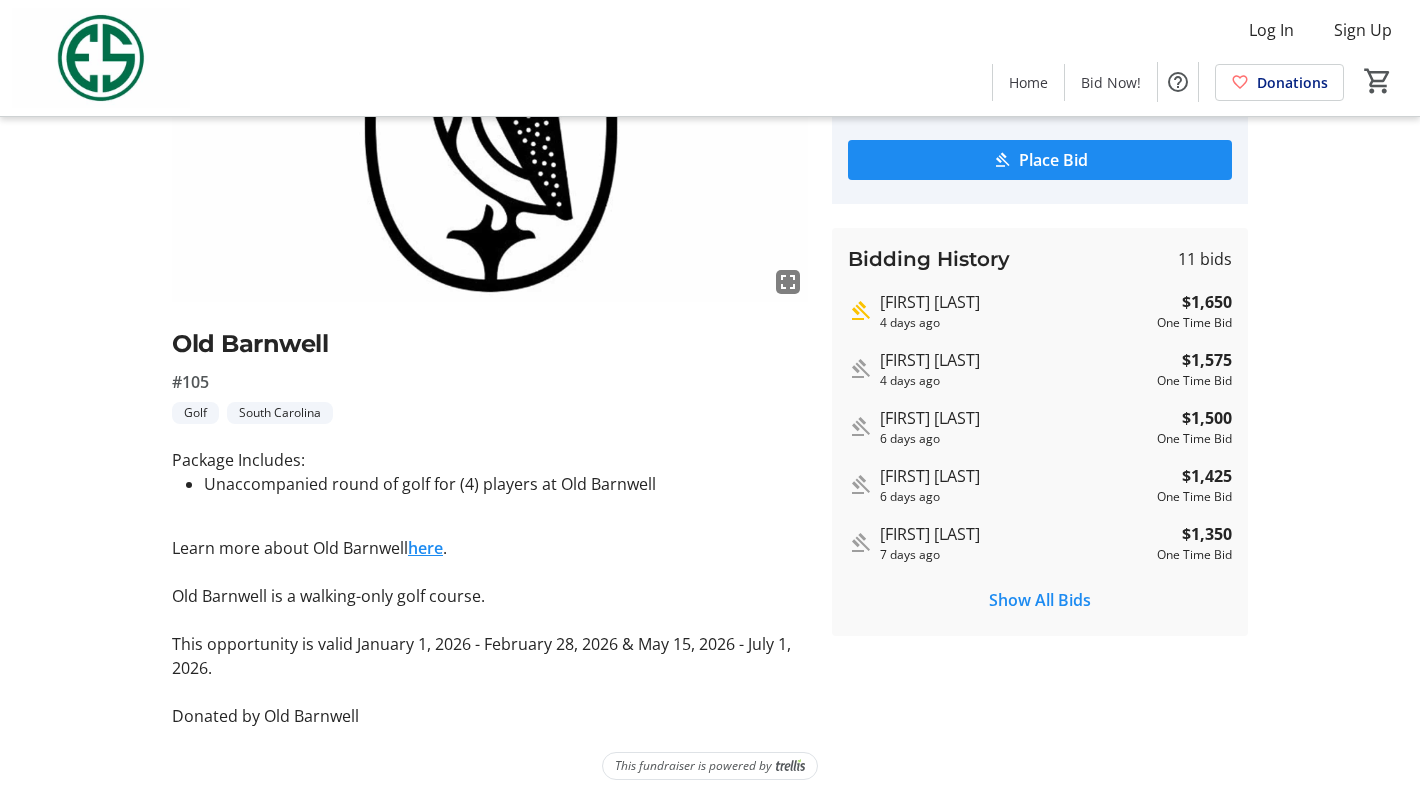 scroll, scrollTop: 256, scrollLeft: 0, axis: vertical 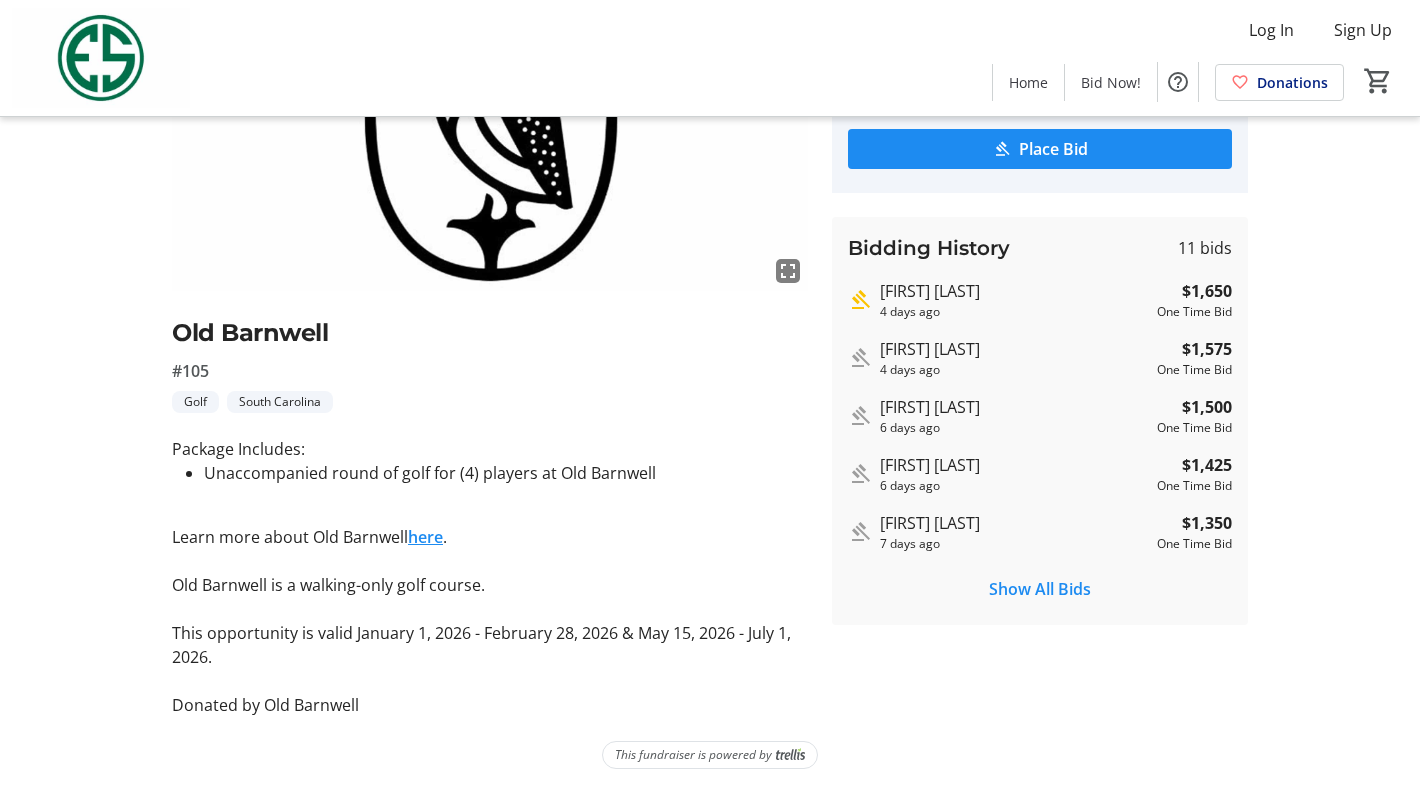 click on "here" 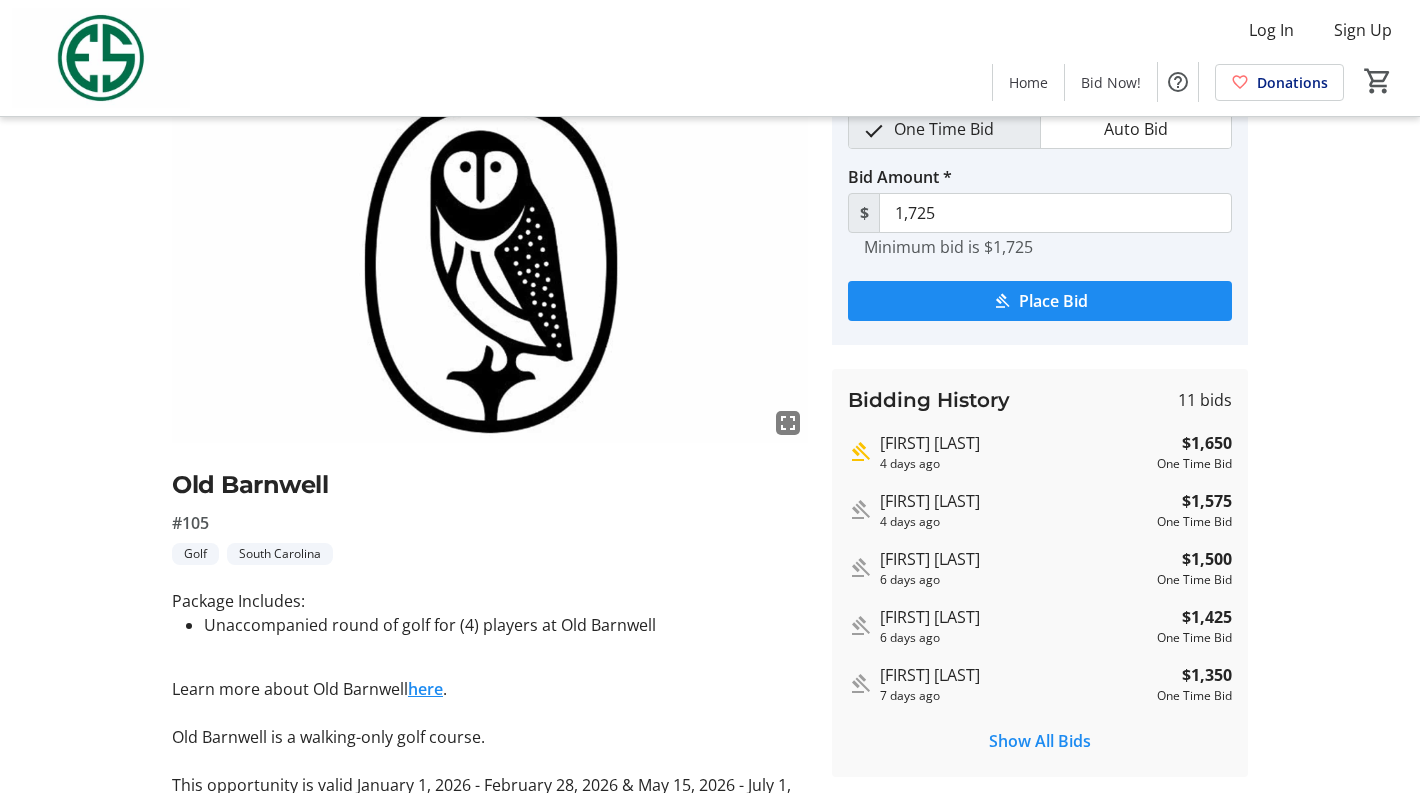 scroll, scrollTop: 0, scrollLeft: 0, axis: both 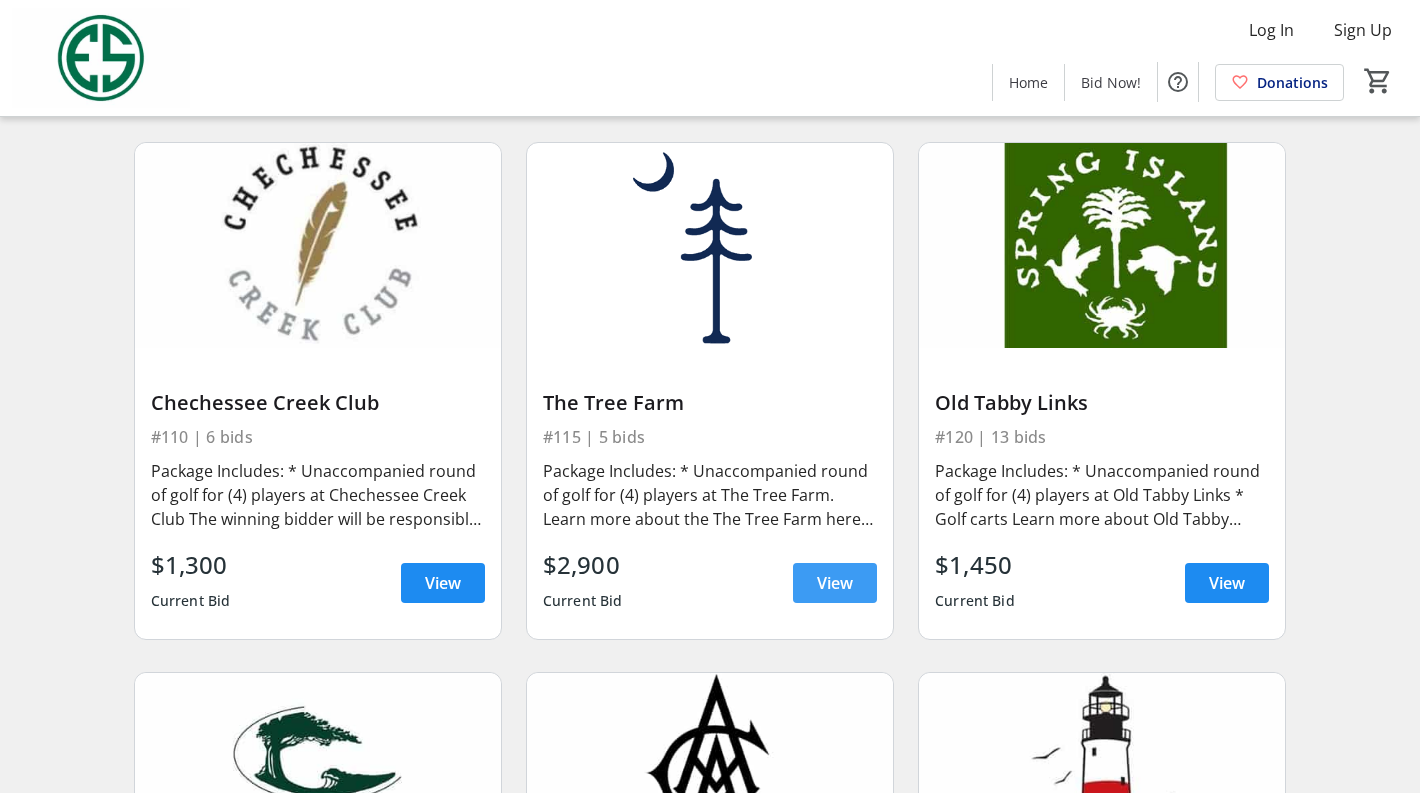 click on "View" at bounding box center (835, 583) 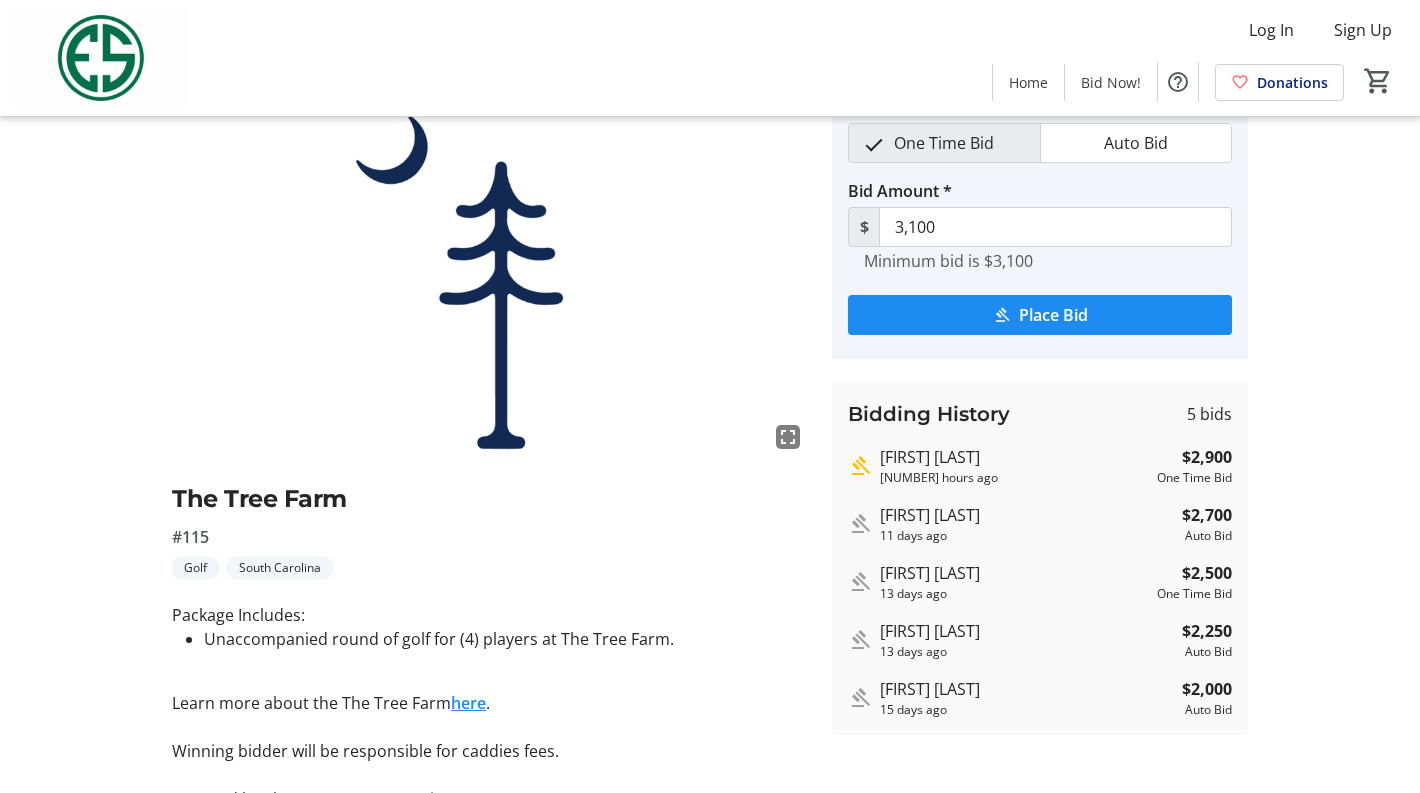 scroll, scrollTop: 0, scrollLeft: 0, axis: both 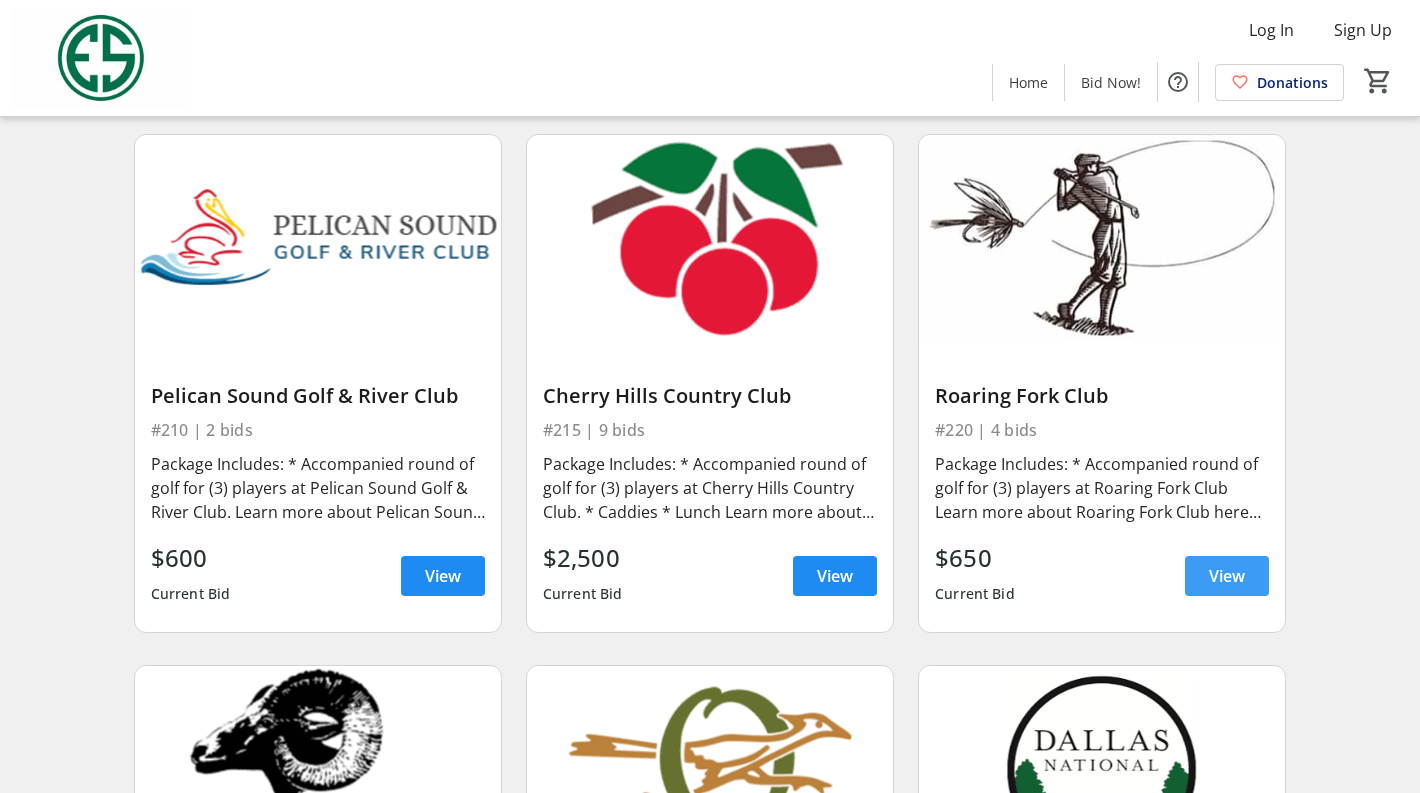 click on "View" at bounding box center [1227, 576] 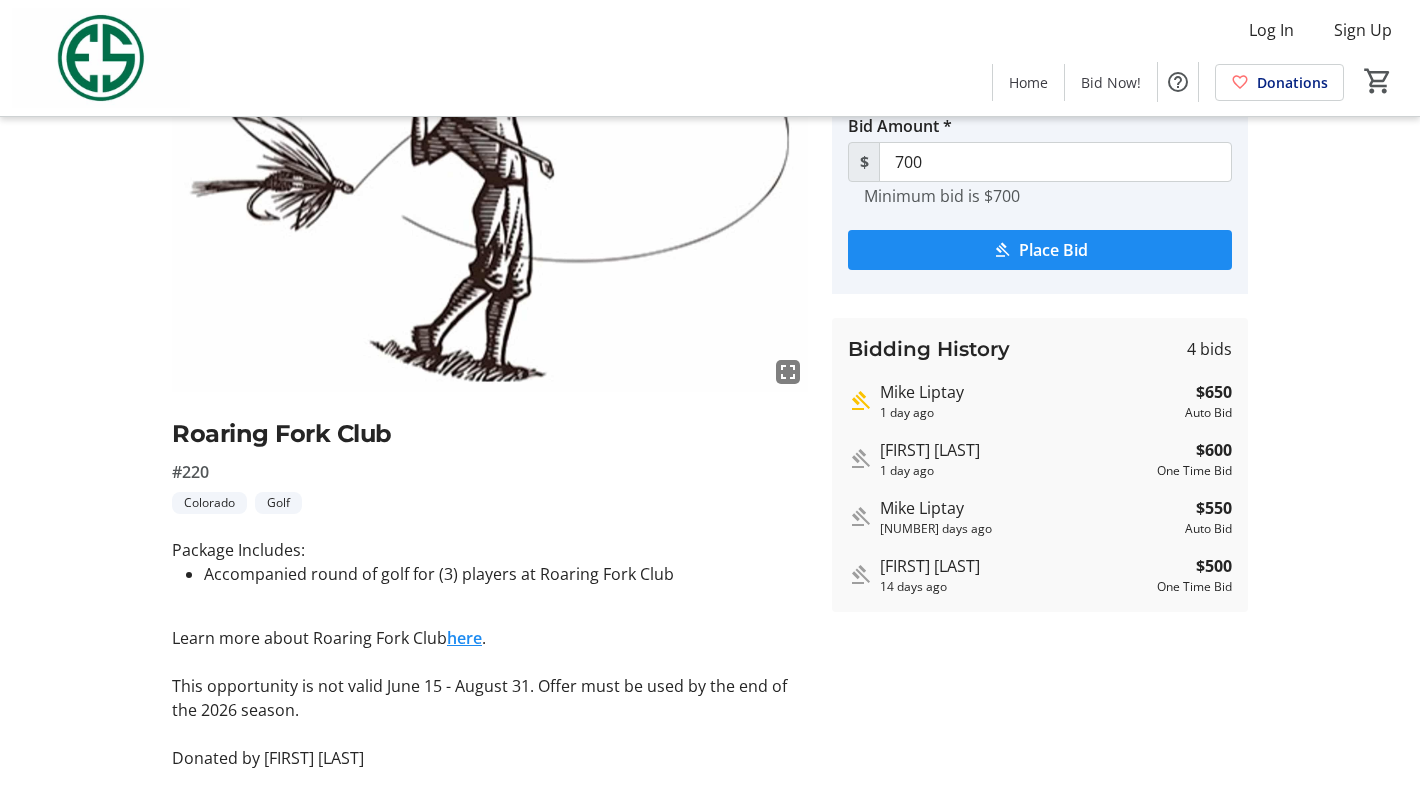 scroll, scrollTop: 176, scrollLeft: 0, axis: vertical 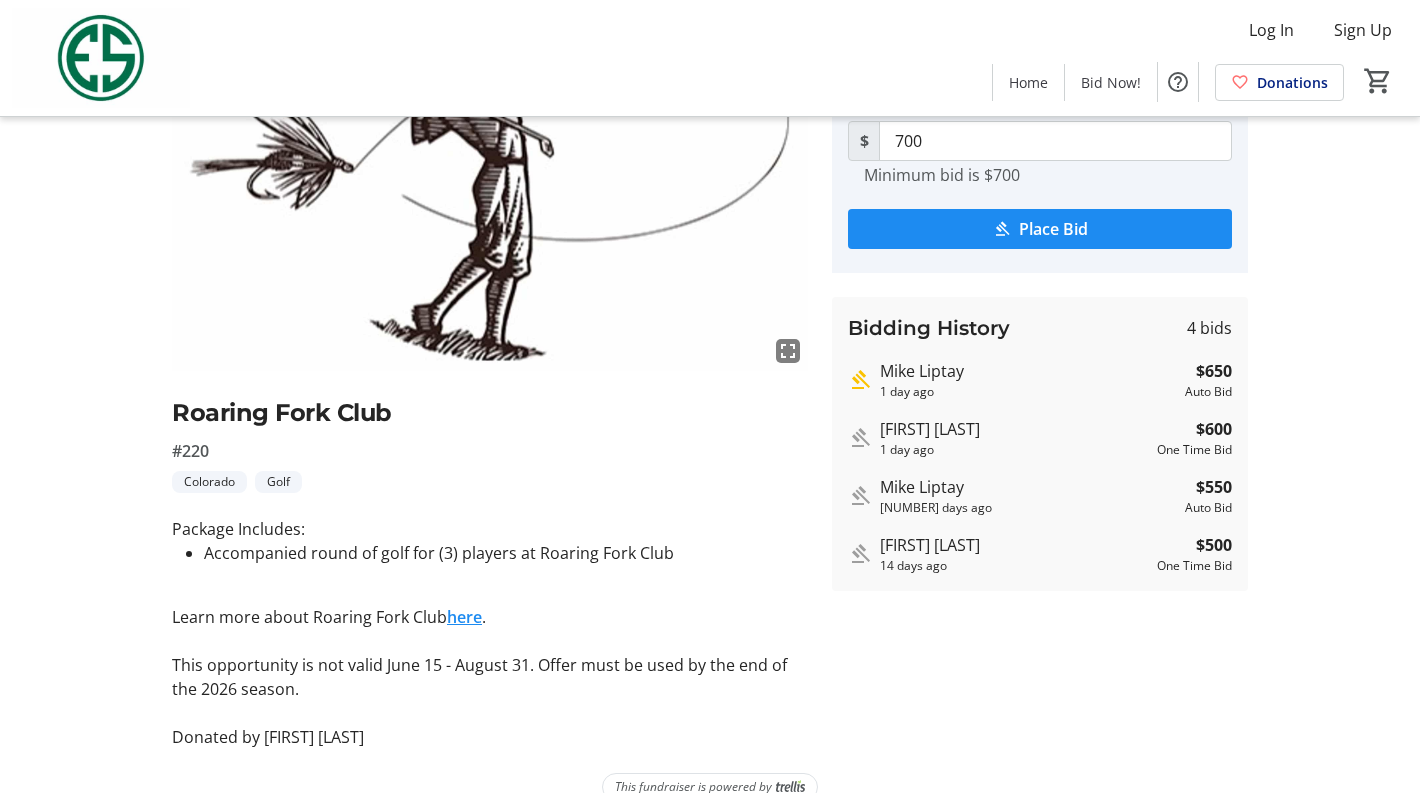 click on "here" 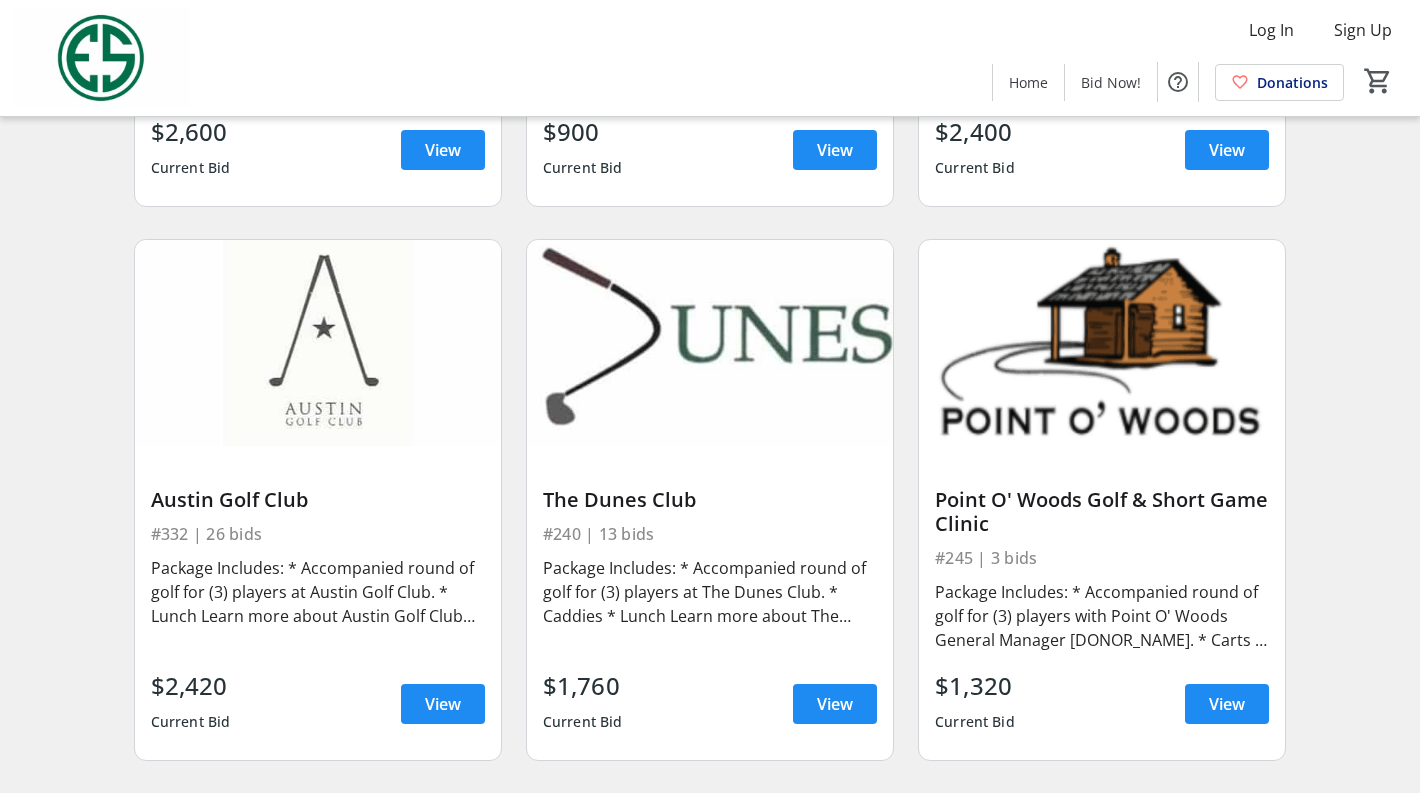 scroll, scrollTop: 6951, scrollLeft: 0, axis: vertical 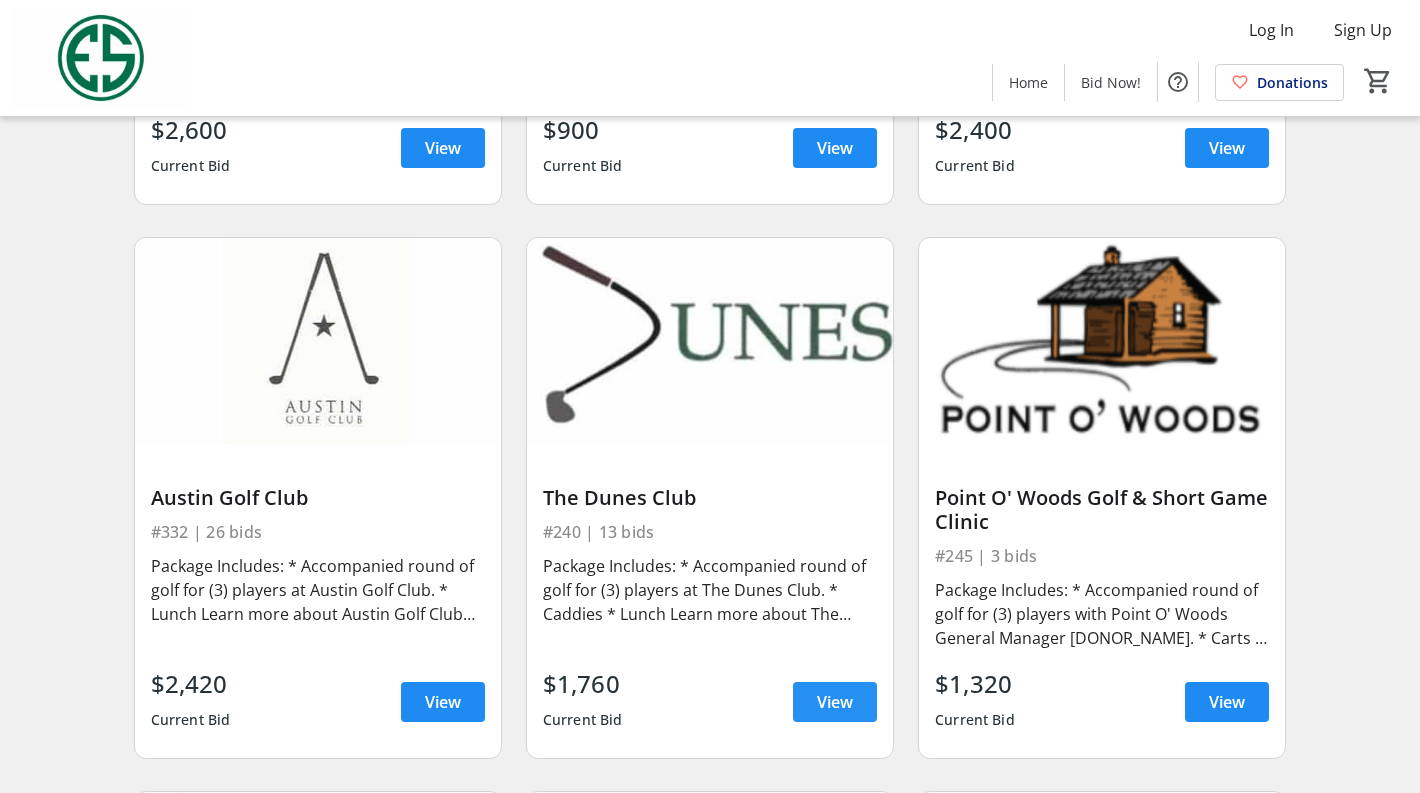 click on "View" at bounding box center (835, 702) 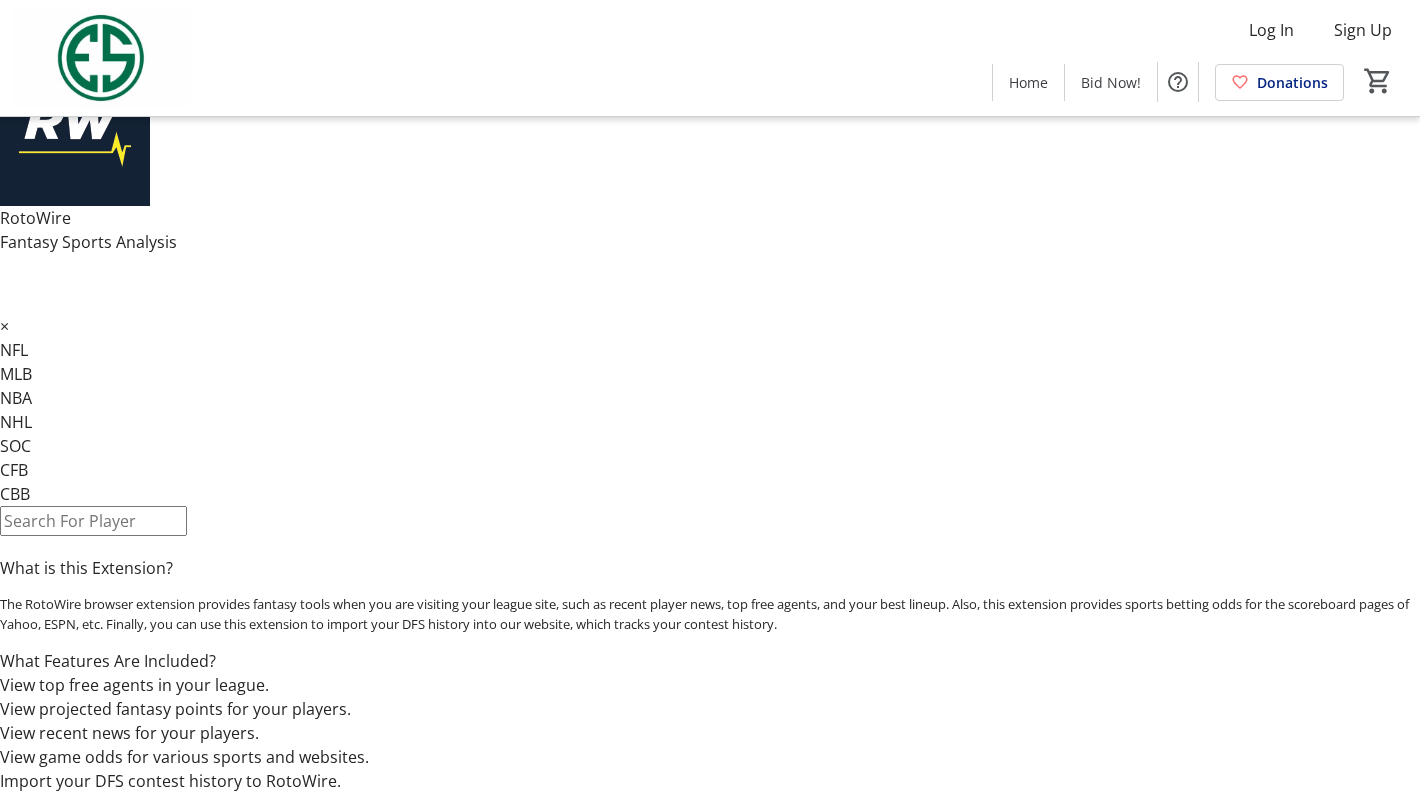 scroll, scrollTop: 0, scrollLeft: 0, axis: both 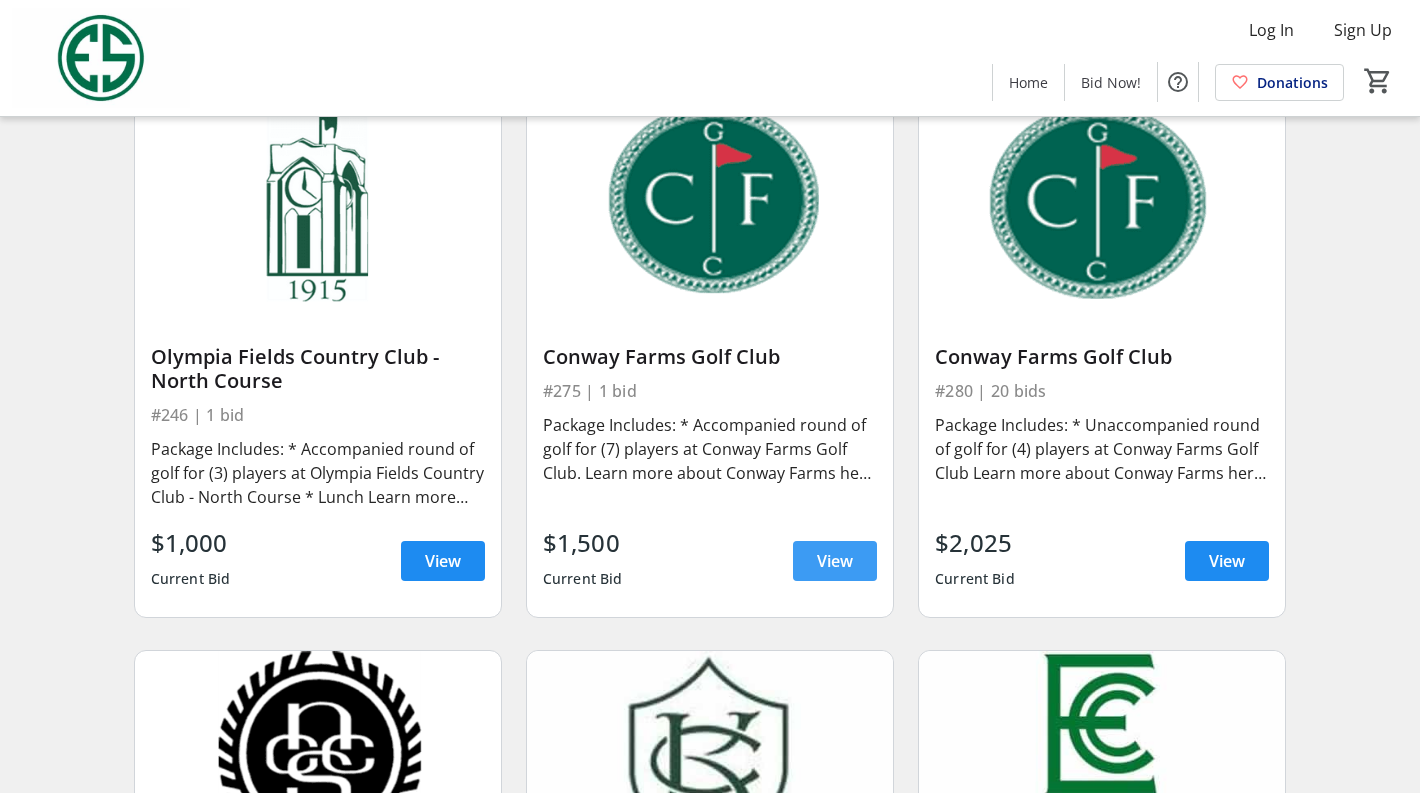 click at bounding box center [835, 561] 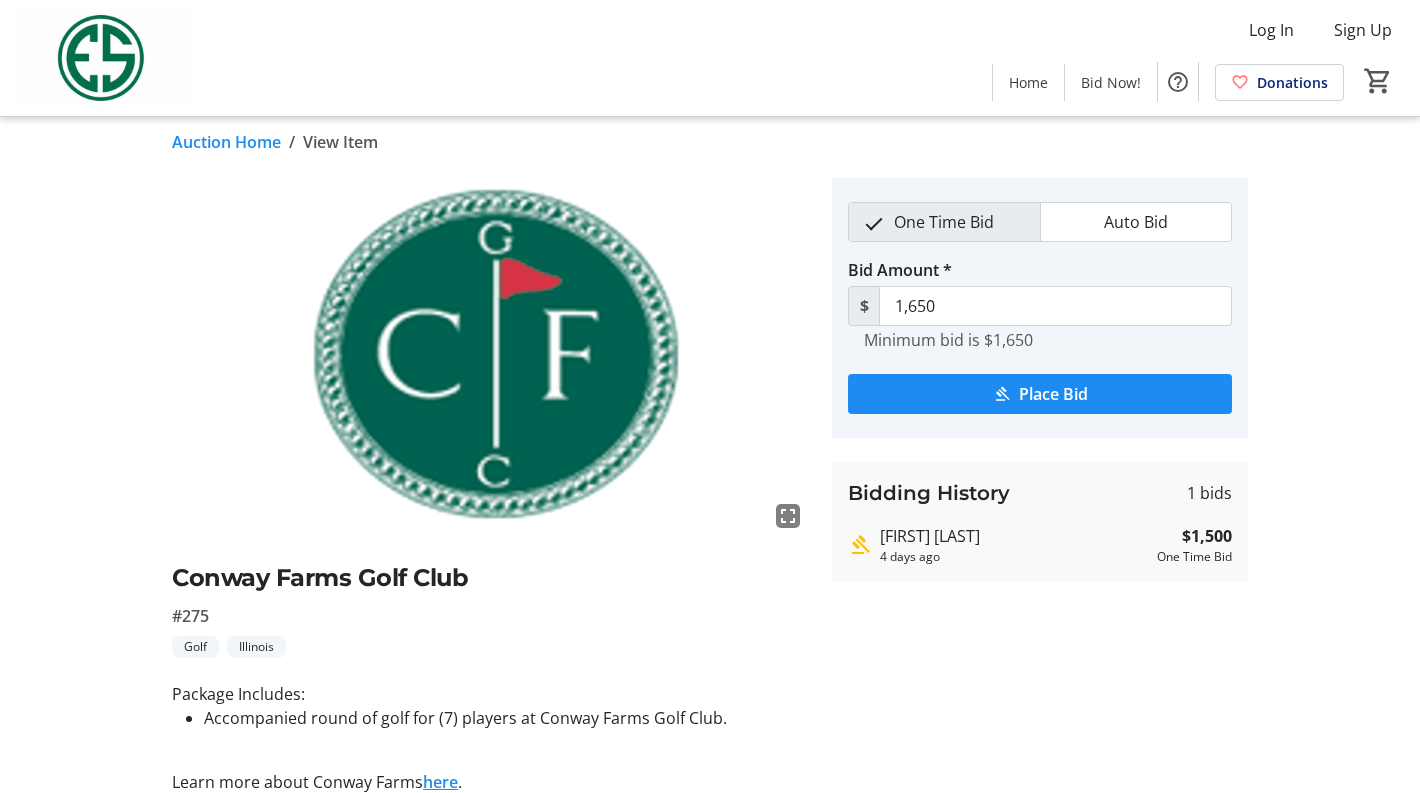 scroll, scrollTop: 0, scrollLeft: 0, axis: both 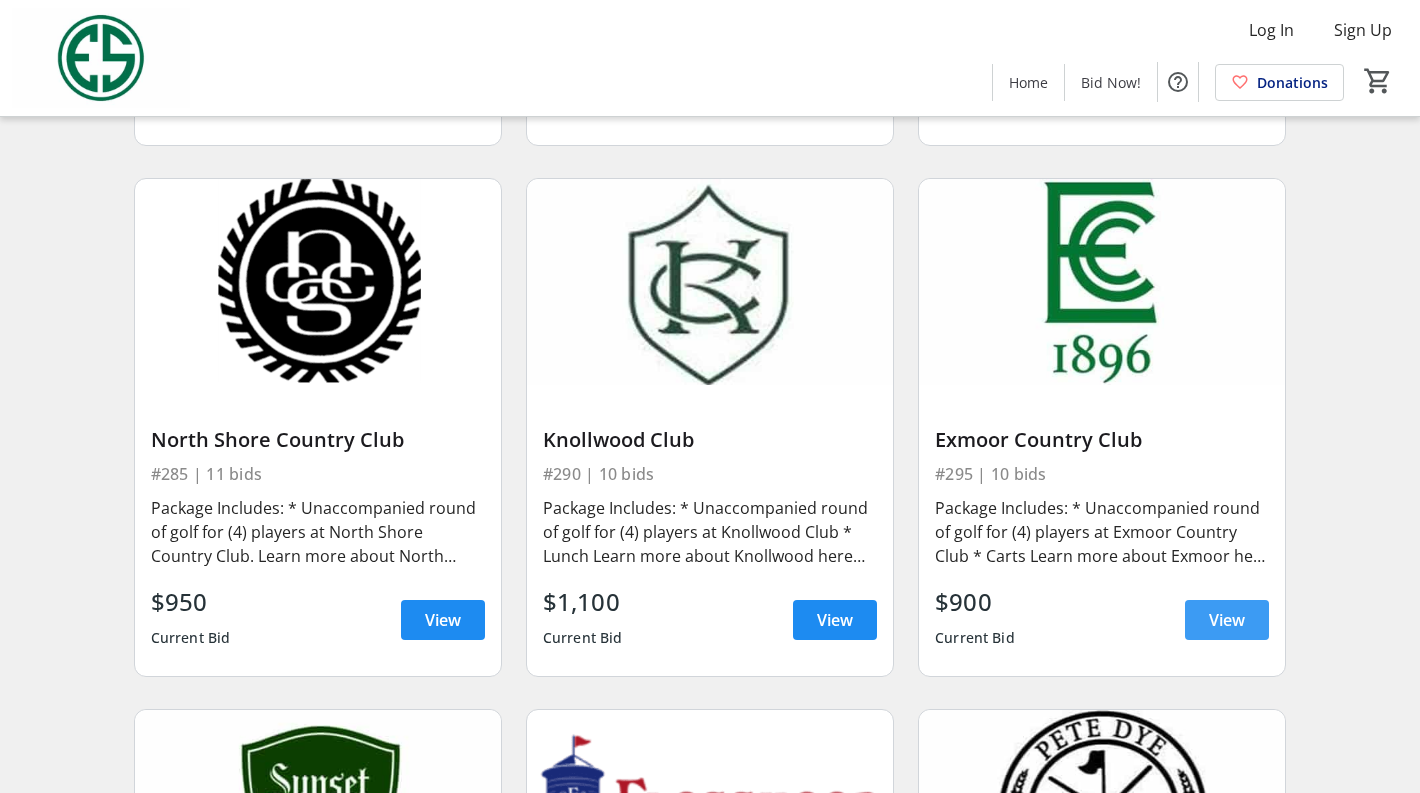 click on "View" at bounding box center [1227, 620] 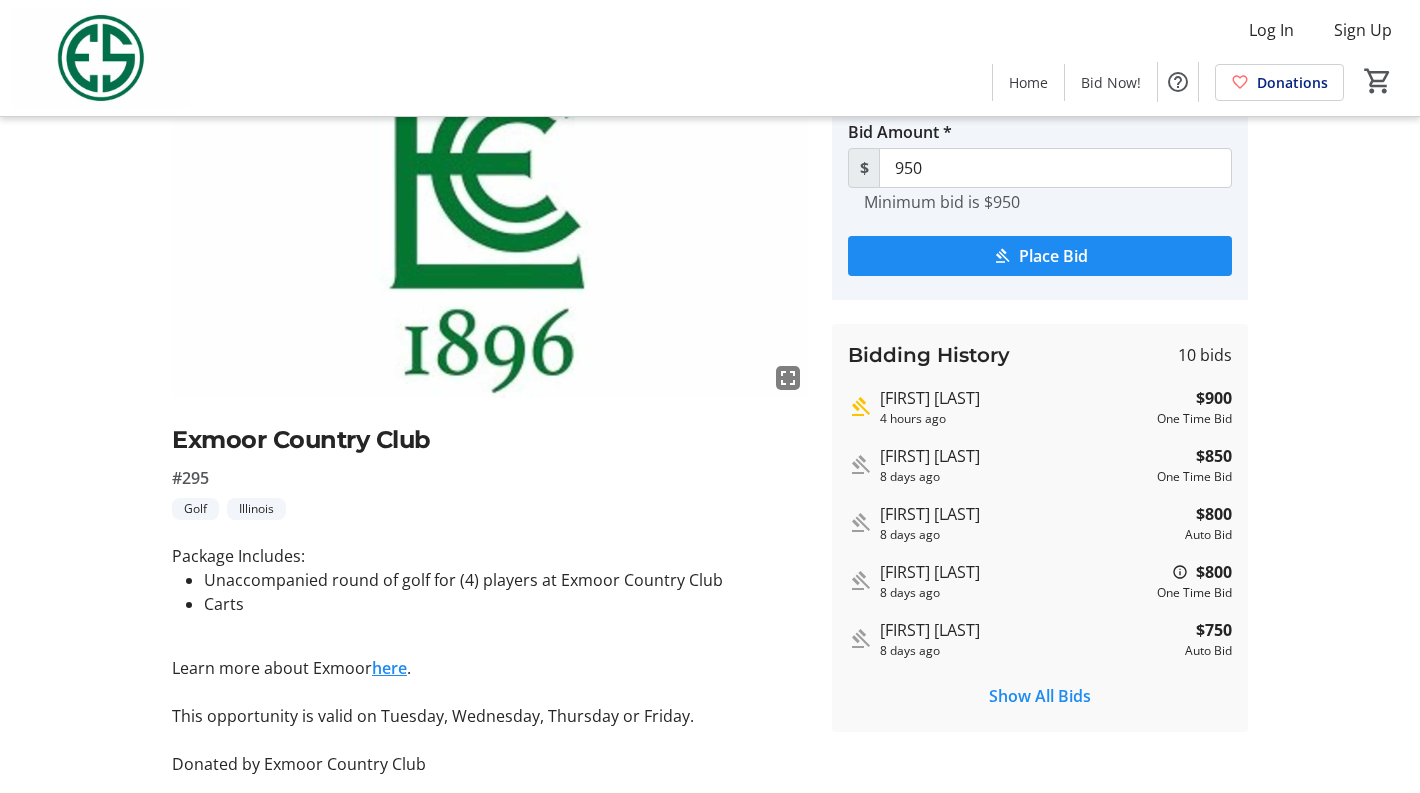 scroll, scrollTop: 208, scrollLeft: 0, axis: vertical 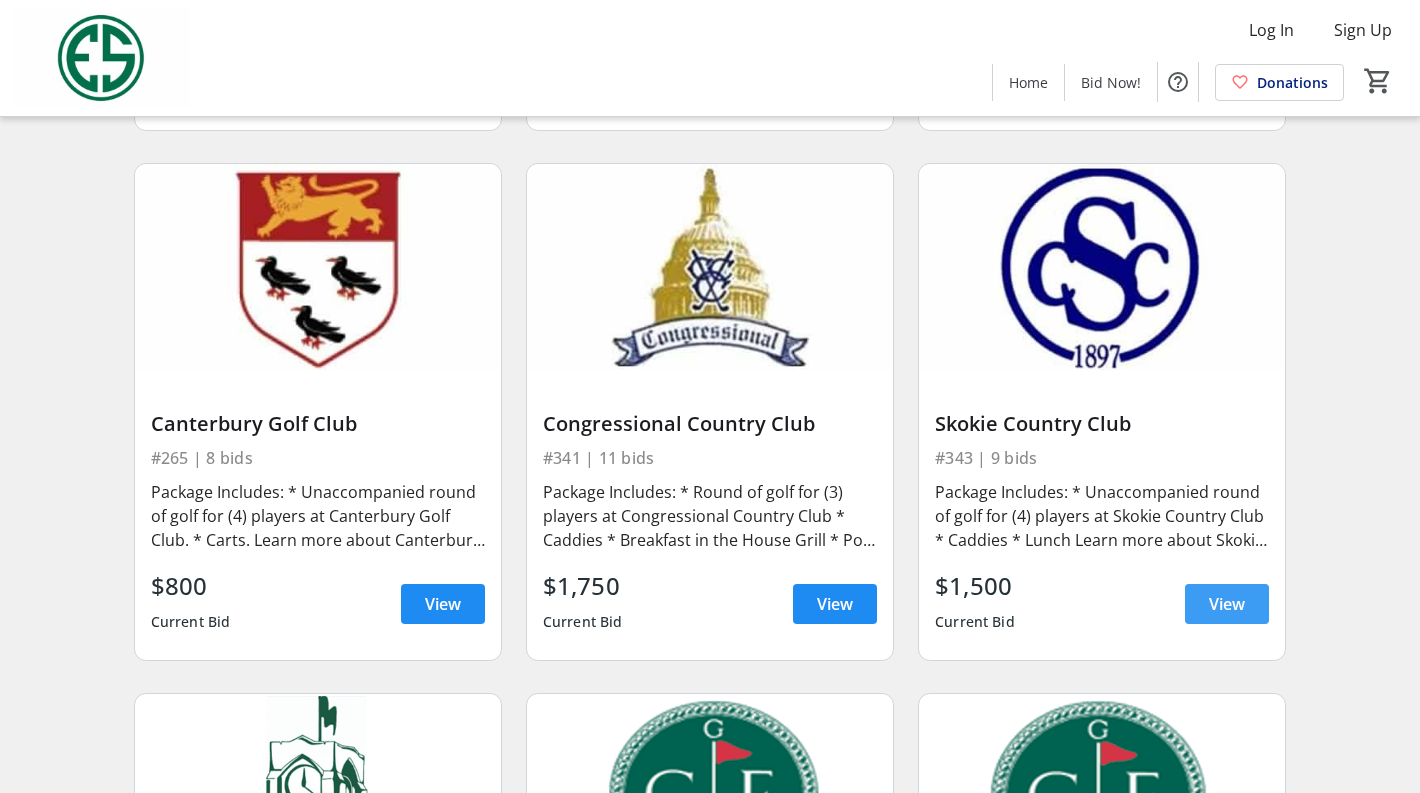 click at bounding box center (1227, 604) 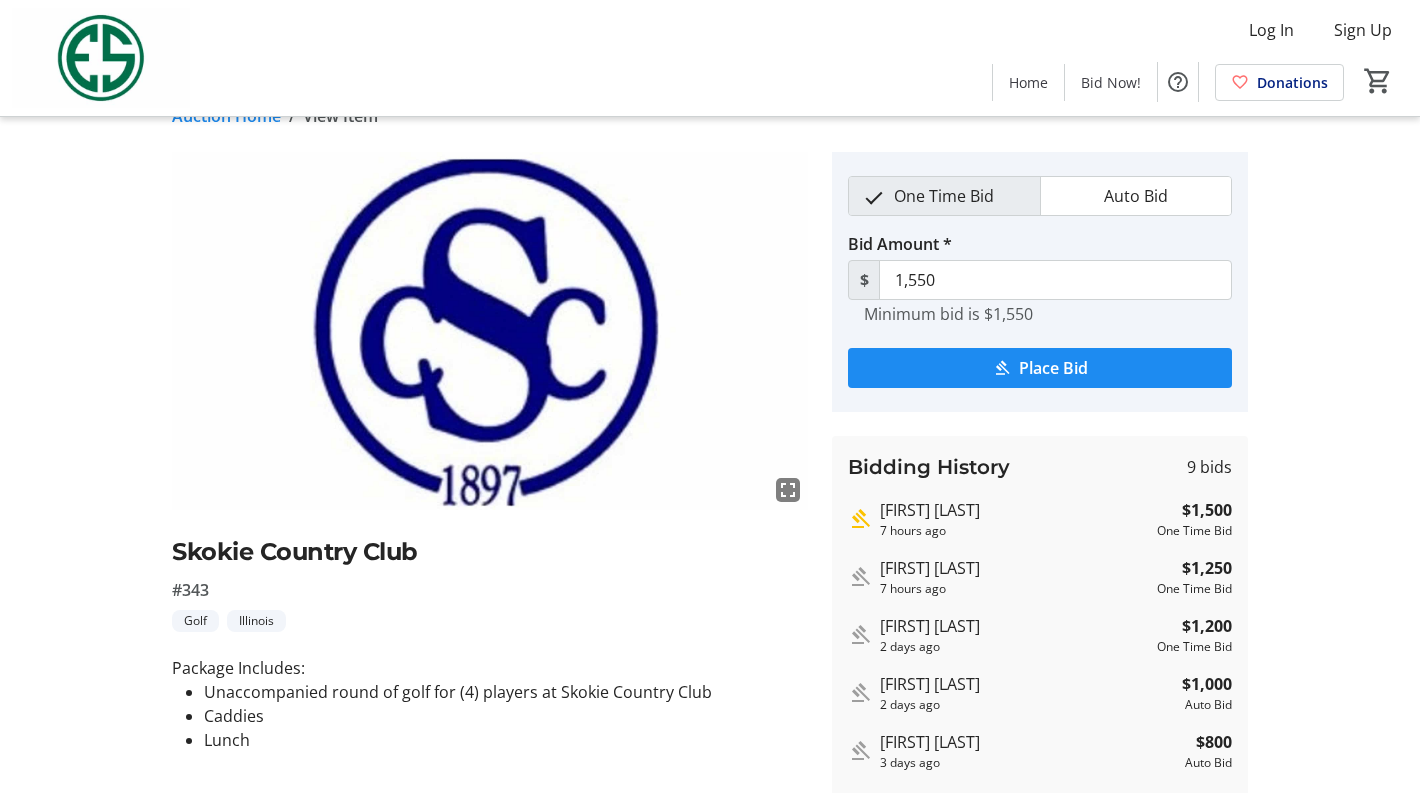 scroll, scrollTop: 0, scrollLeft: 0, axis: both 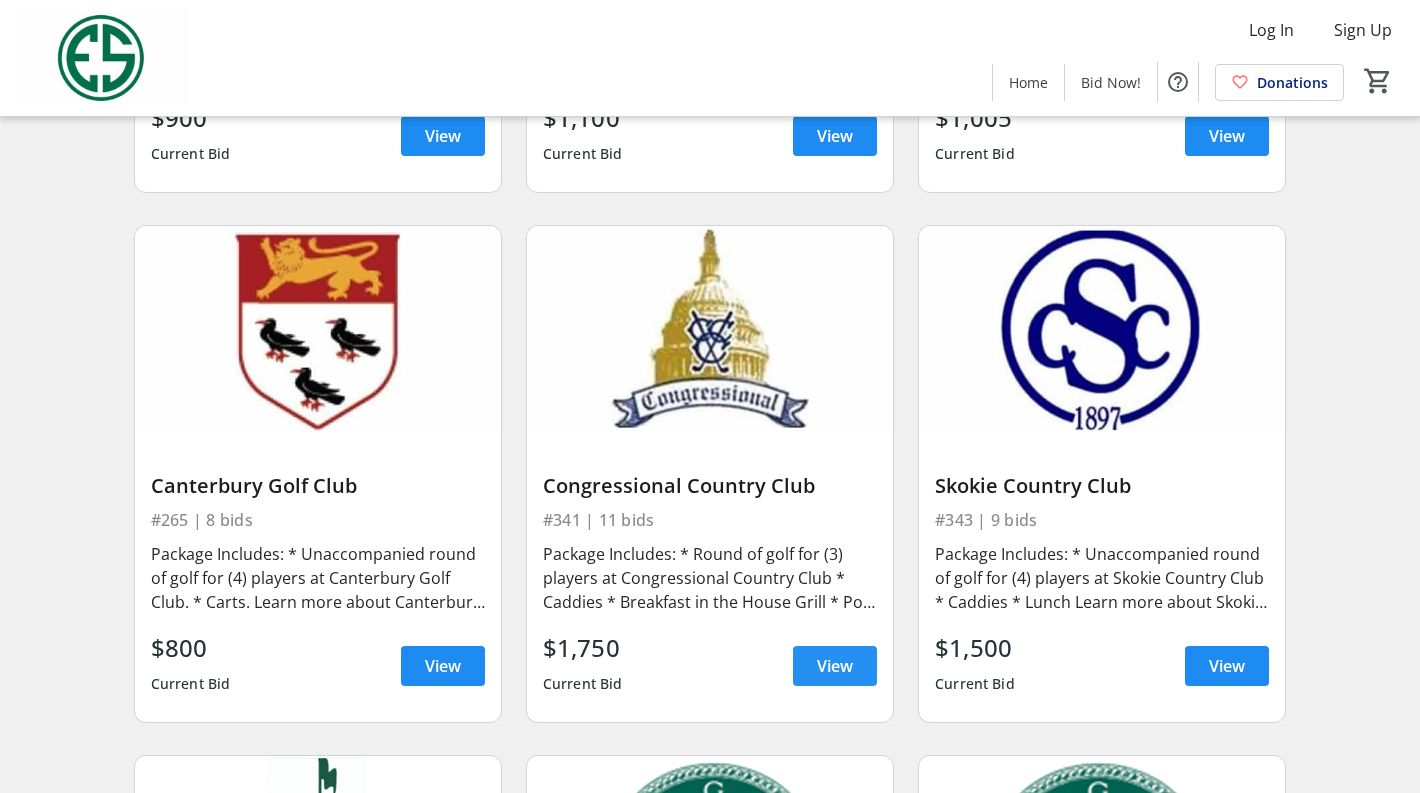 click at bounding box center (835, 666) 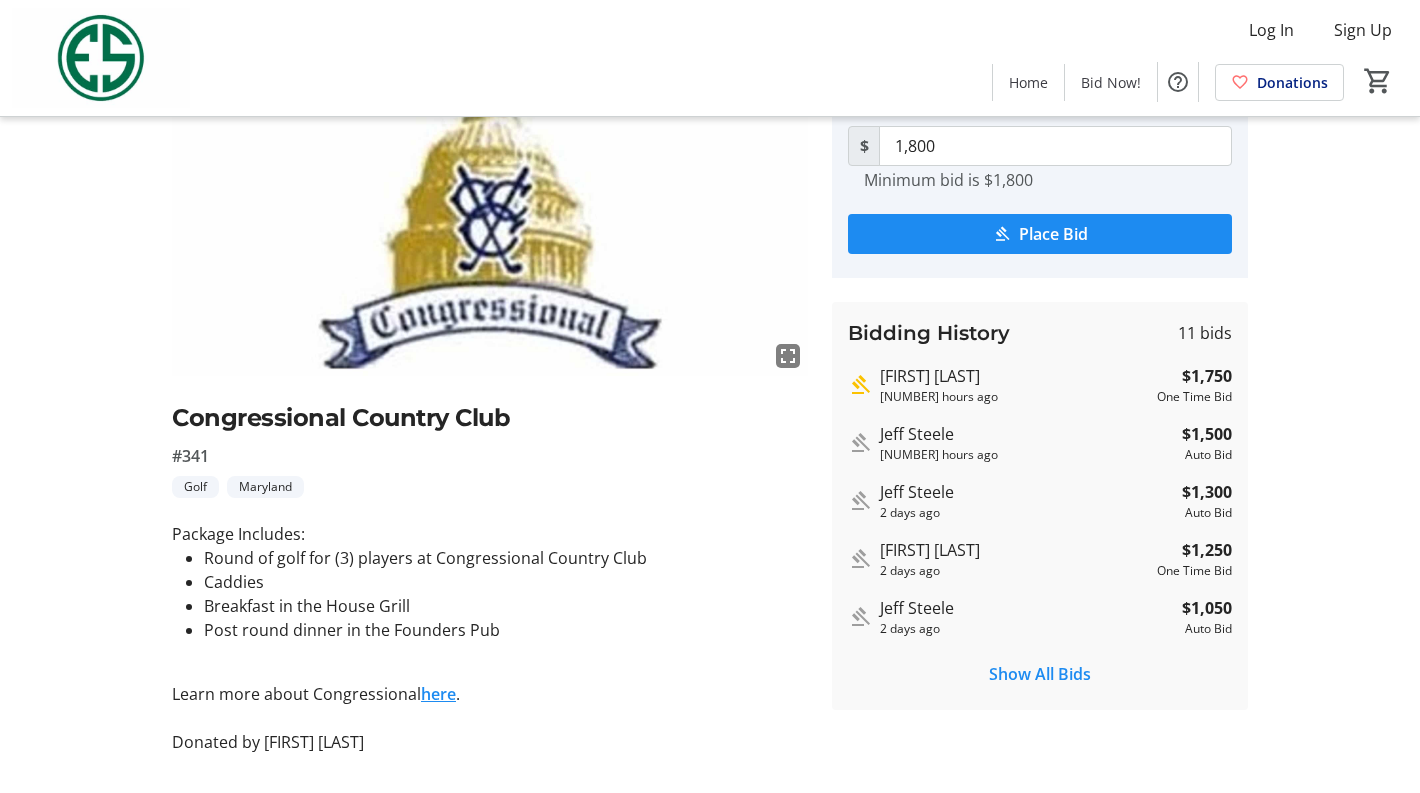 scroll, scrollTop: 183, scrollLeft: 0, axis: vertical 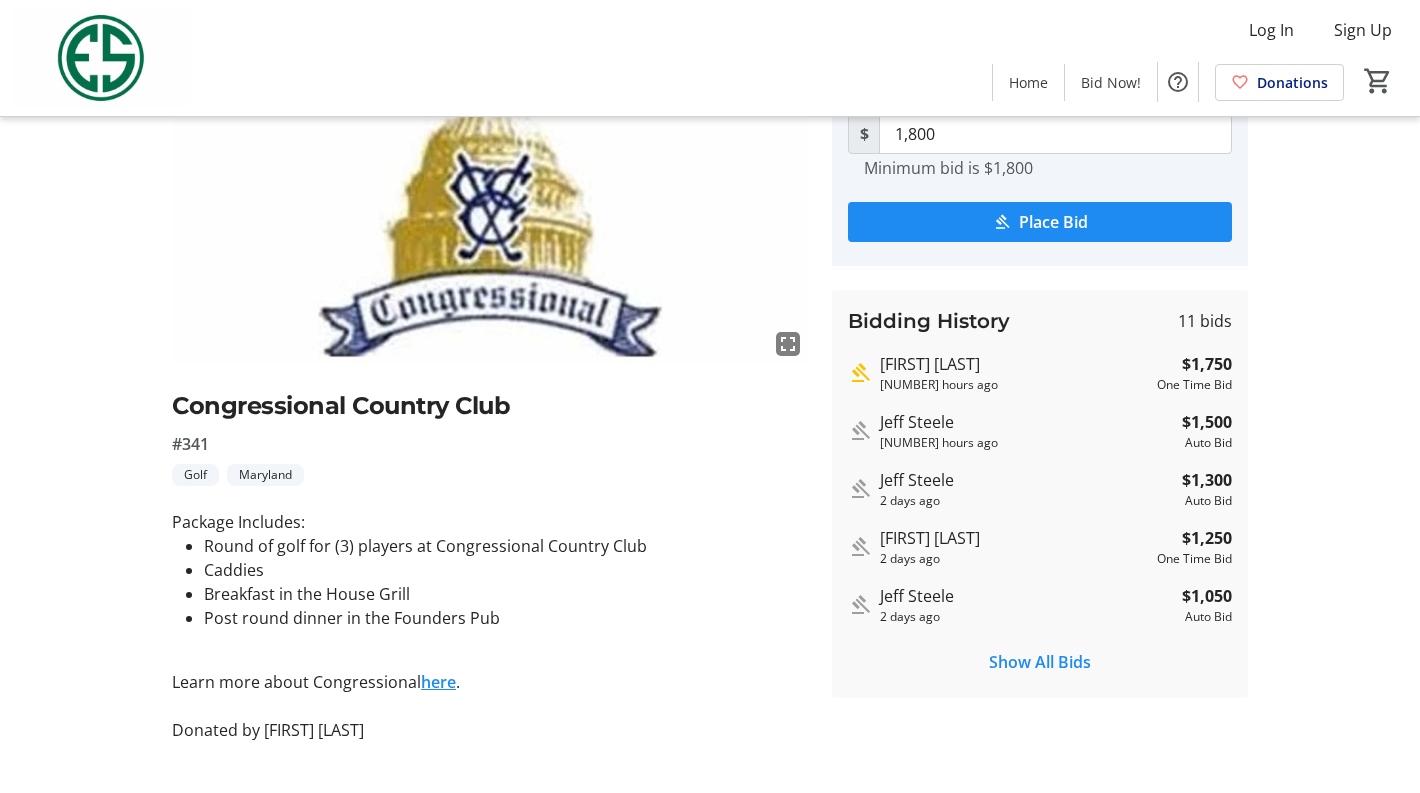click on "here" 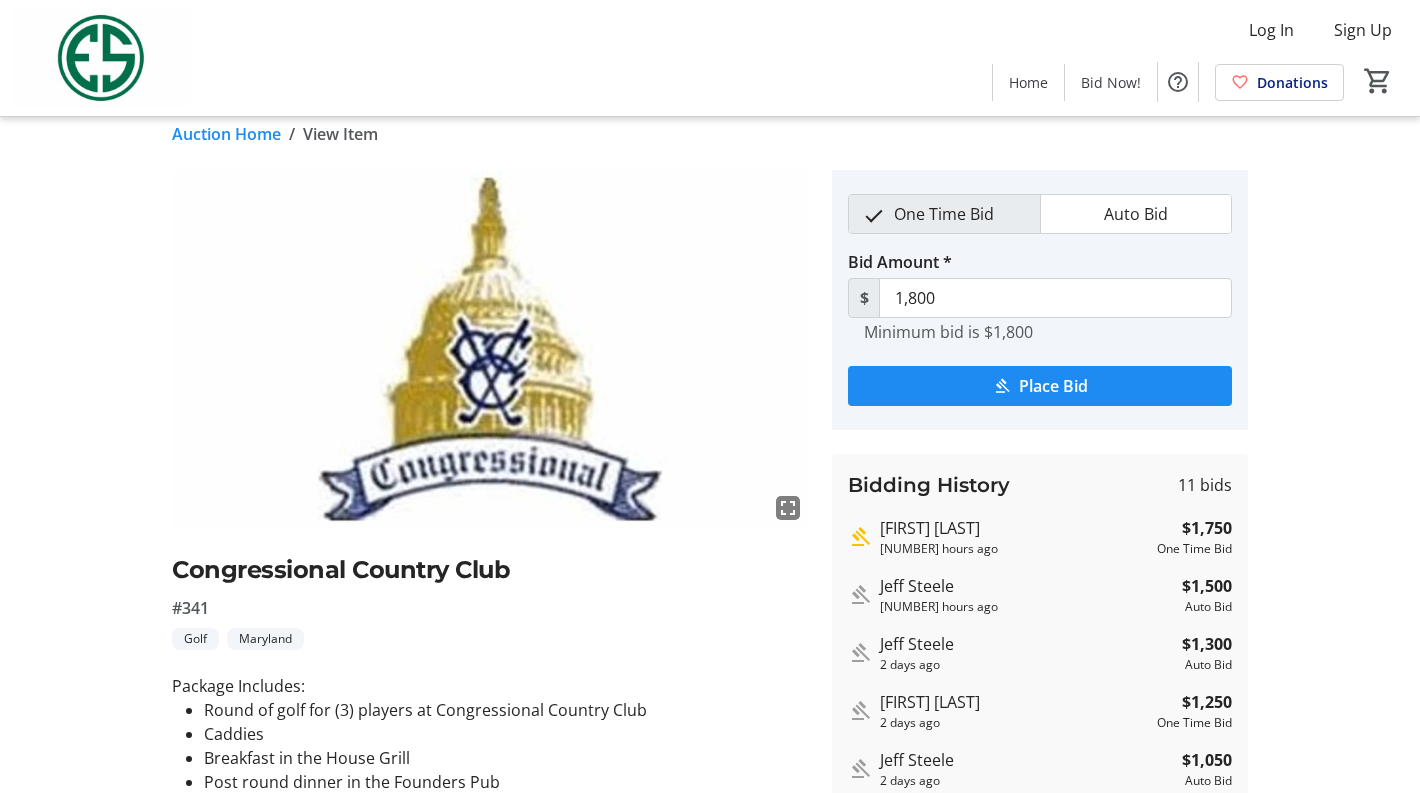 scroll, scrollTop: 36, scrollLeft: 0, axis: vertical 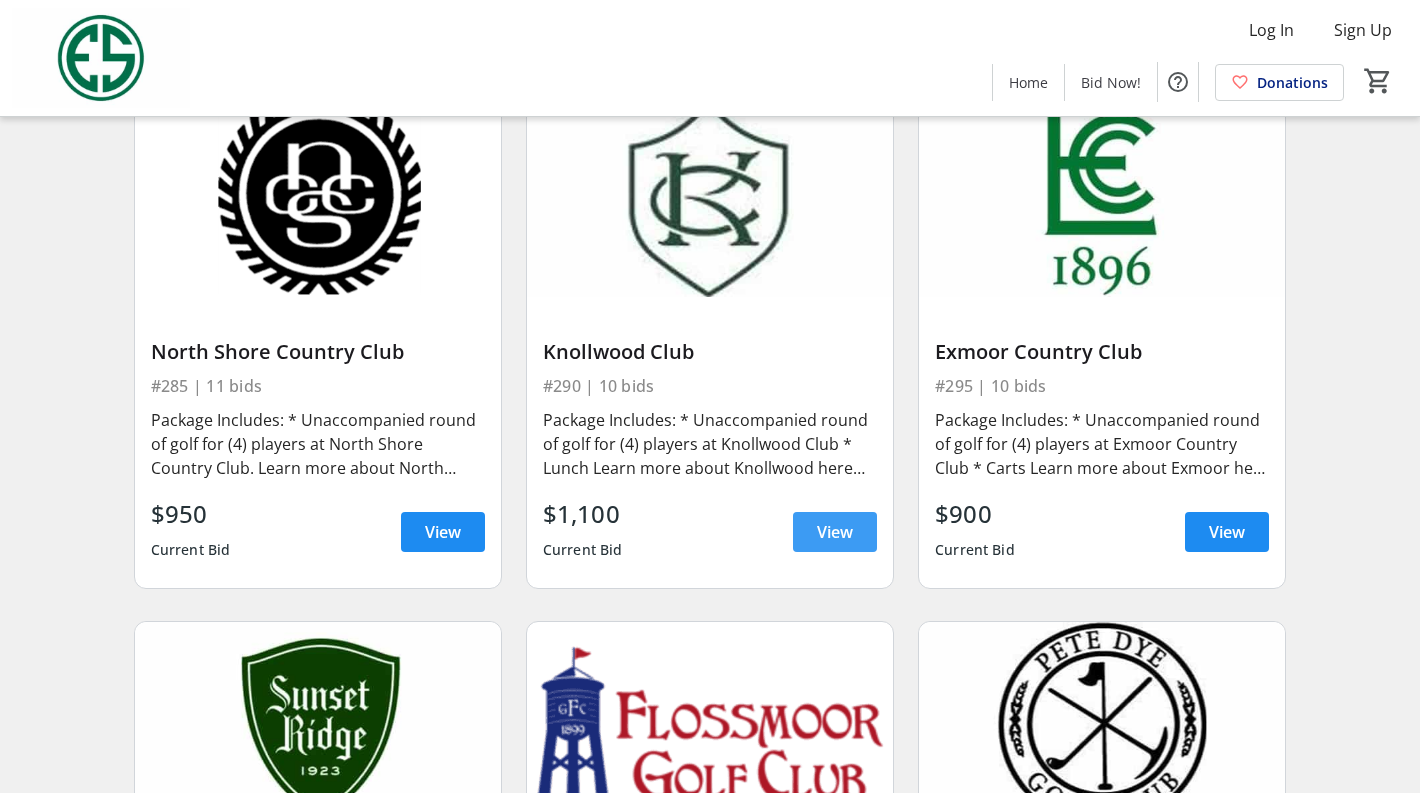 click at bounding box center [835, 532] 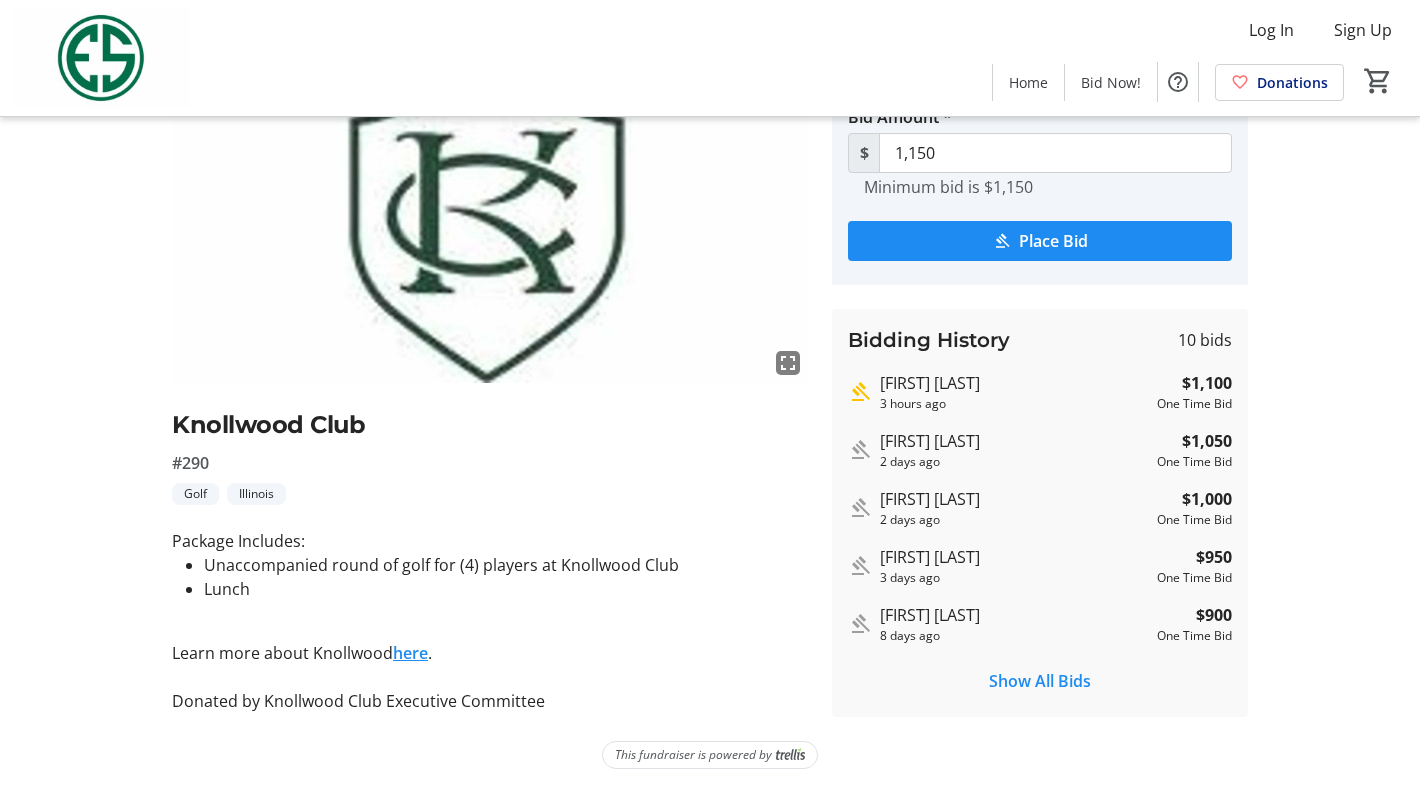 scroll, scrollTop: 0, scrollLeft: 0, axis: both 